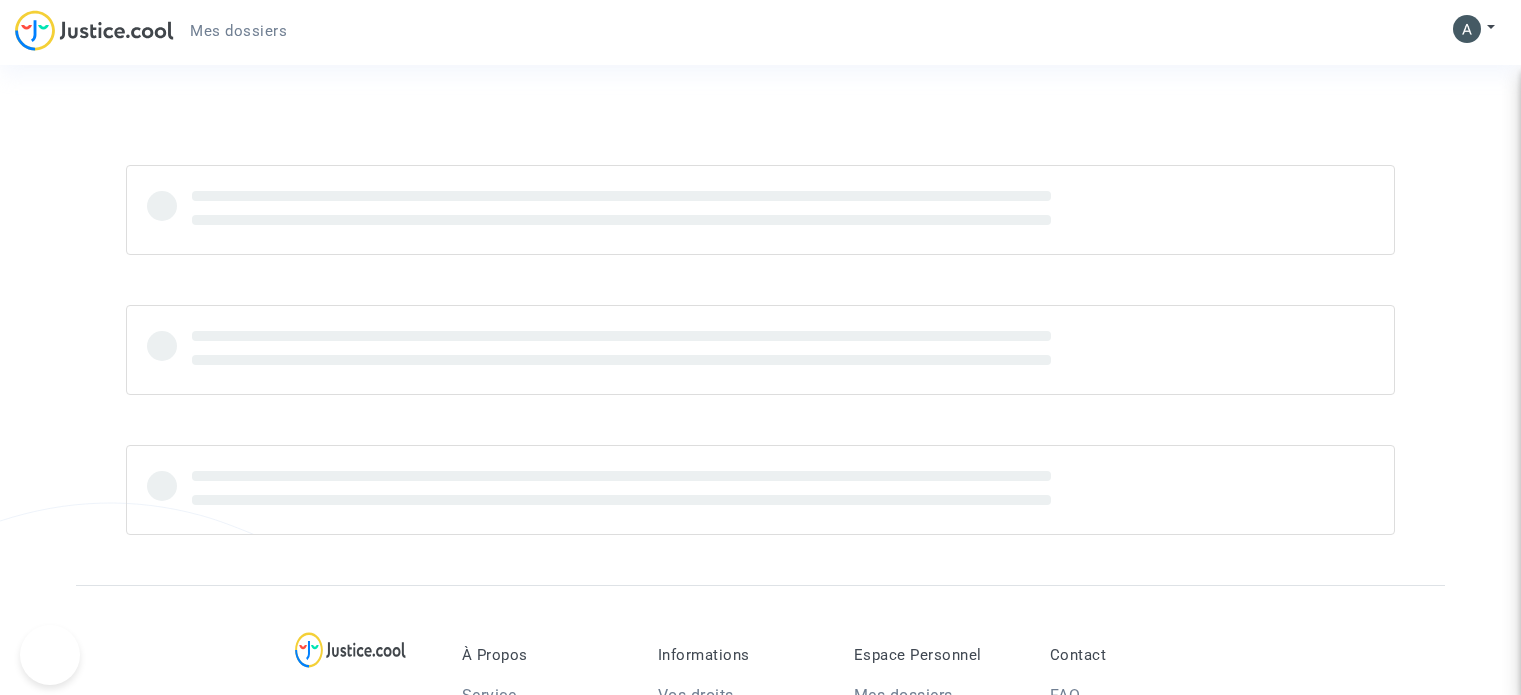 scroll, scrollTop: 0, scrollLeft: 0, axis: both 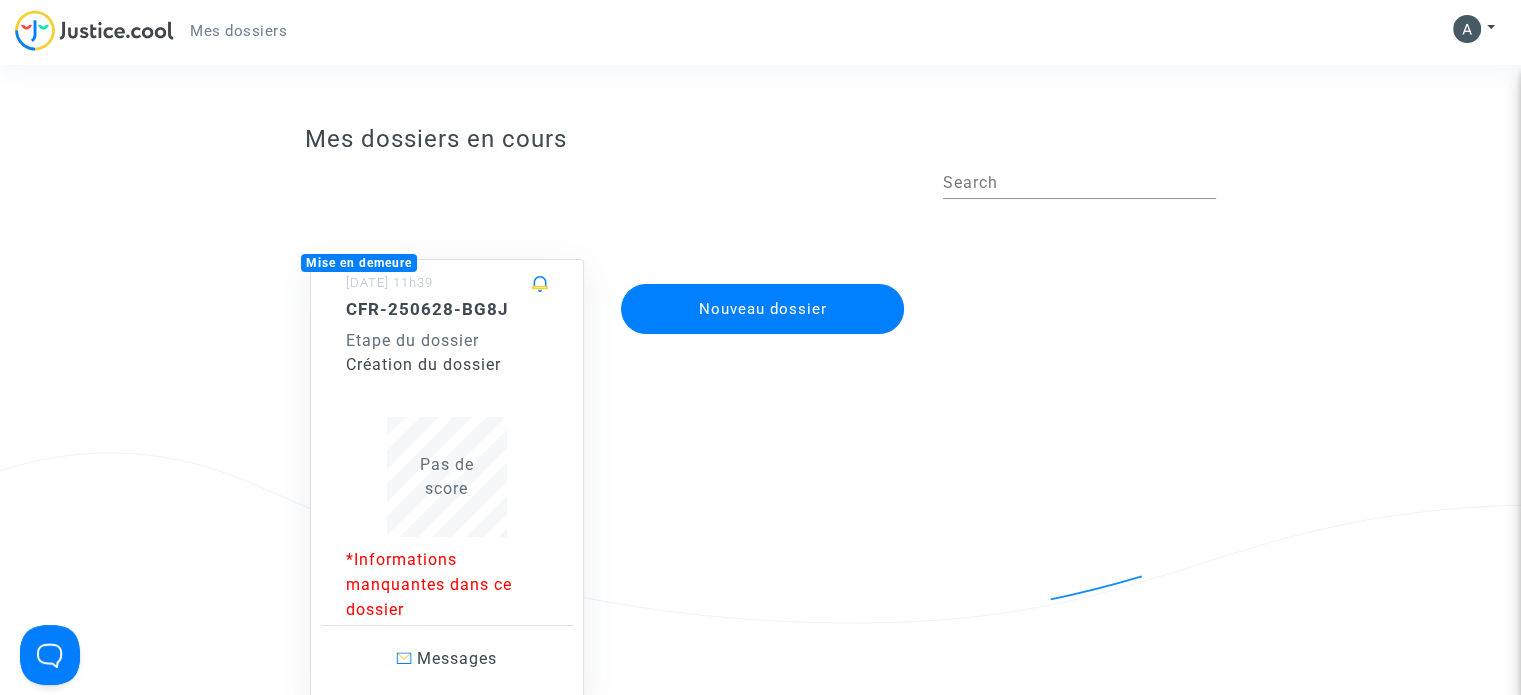 click on "Création du dossier" 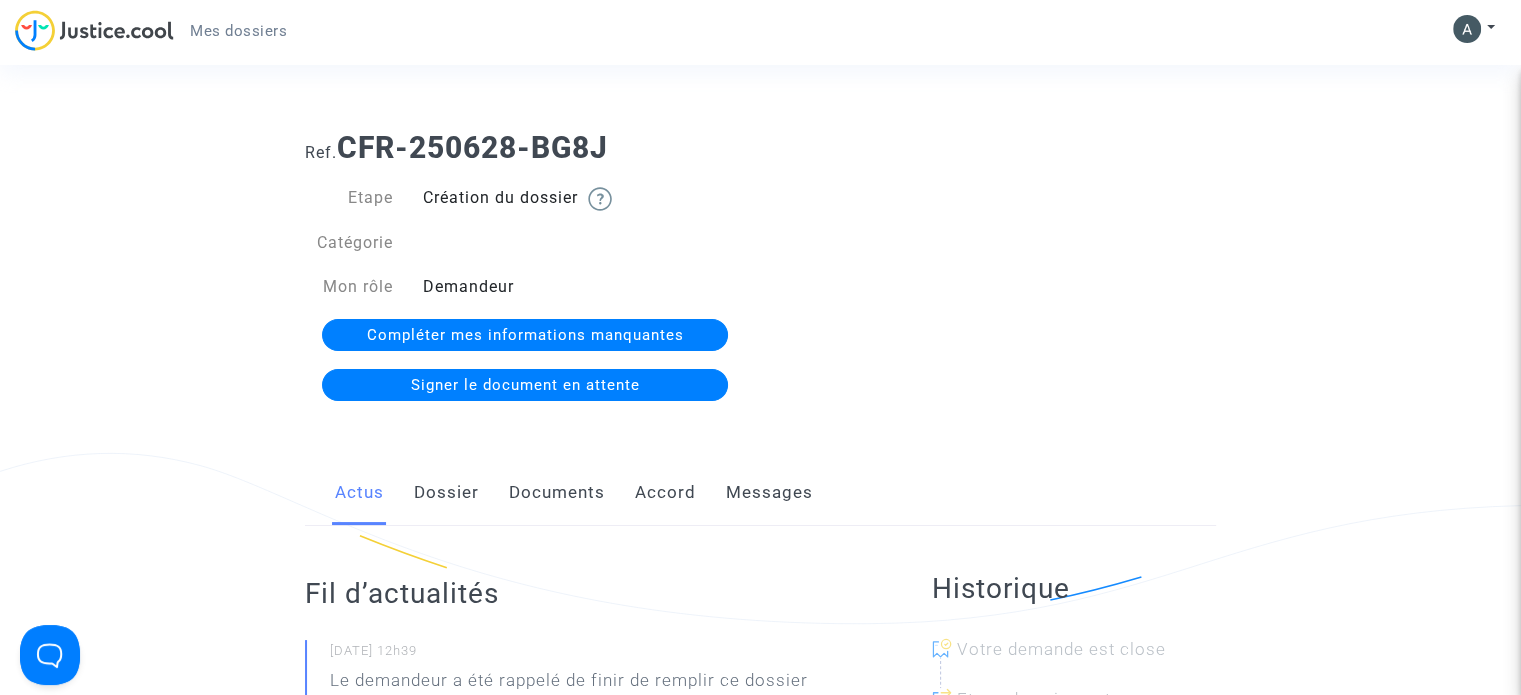 click on "Compléter mes informations manquantes" 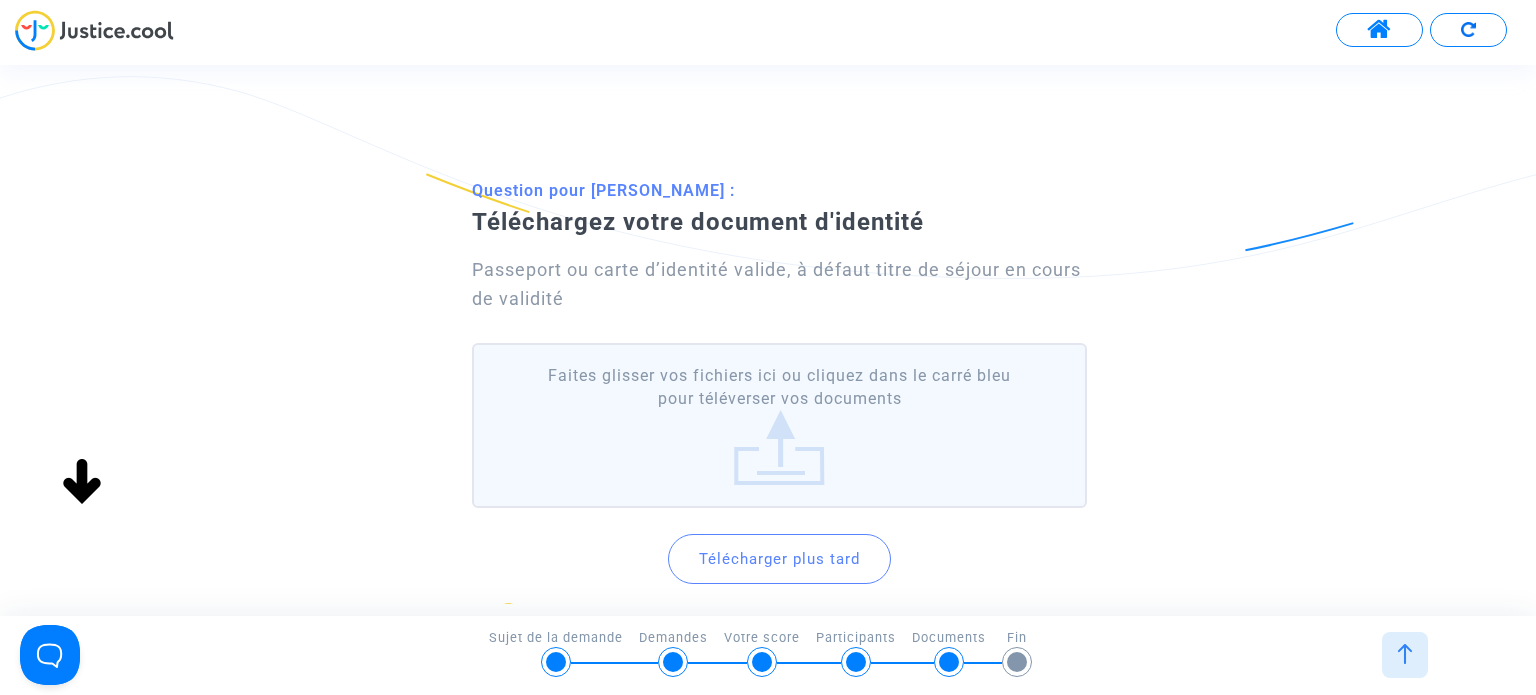 click on "Télécharger plus tard" 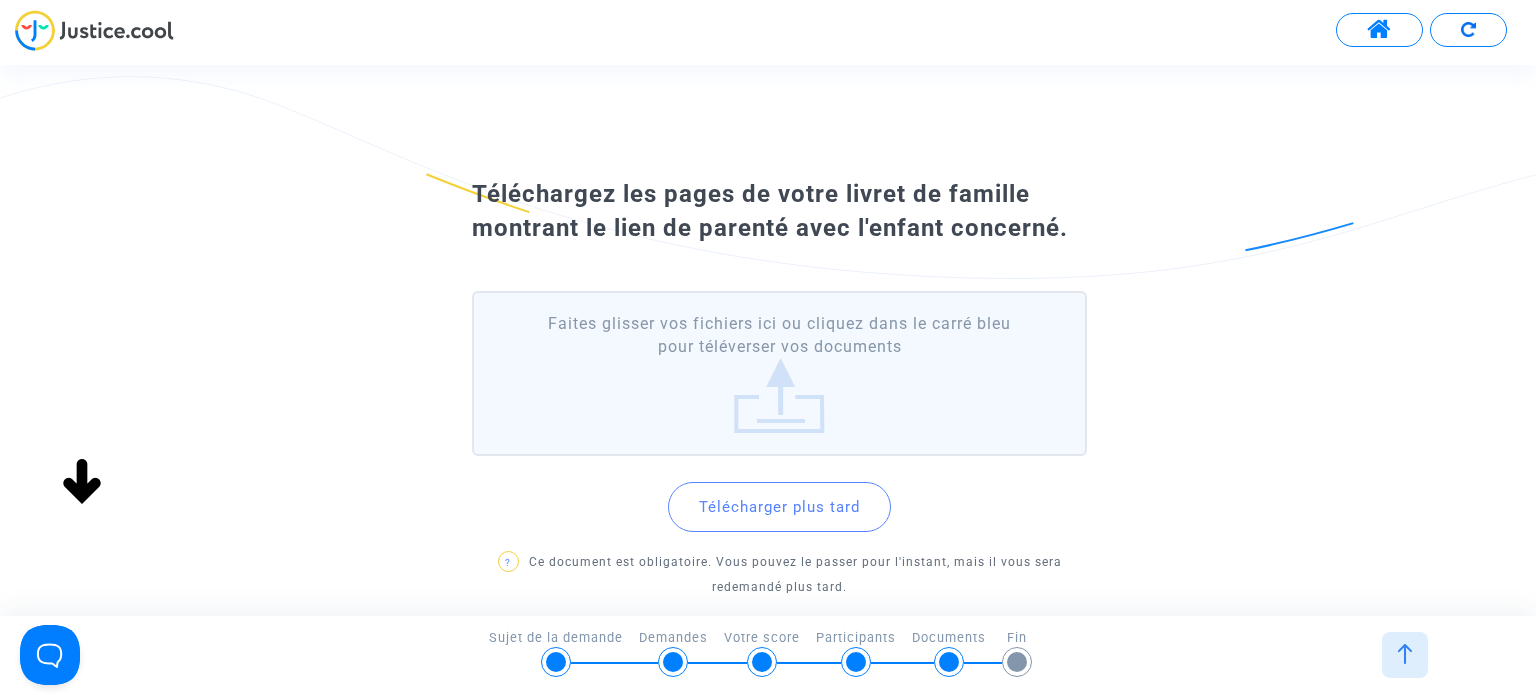 click on "Téléchargez les pages de votre livret de famille montrant le lien de parenté avec l'enfant concerné.   Faites glisser vos fichiers ici ou cliquez dans le carré bleu pour téléverser vos documents  Télécharger plus tard ?  Ce document est obligatoire. Vous pouvez le passer pour l'instant, mais il vous sera redemandé plus tard." 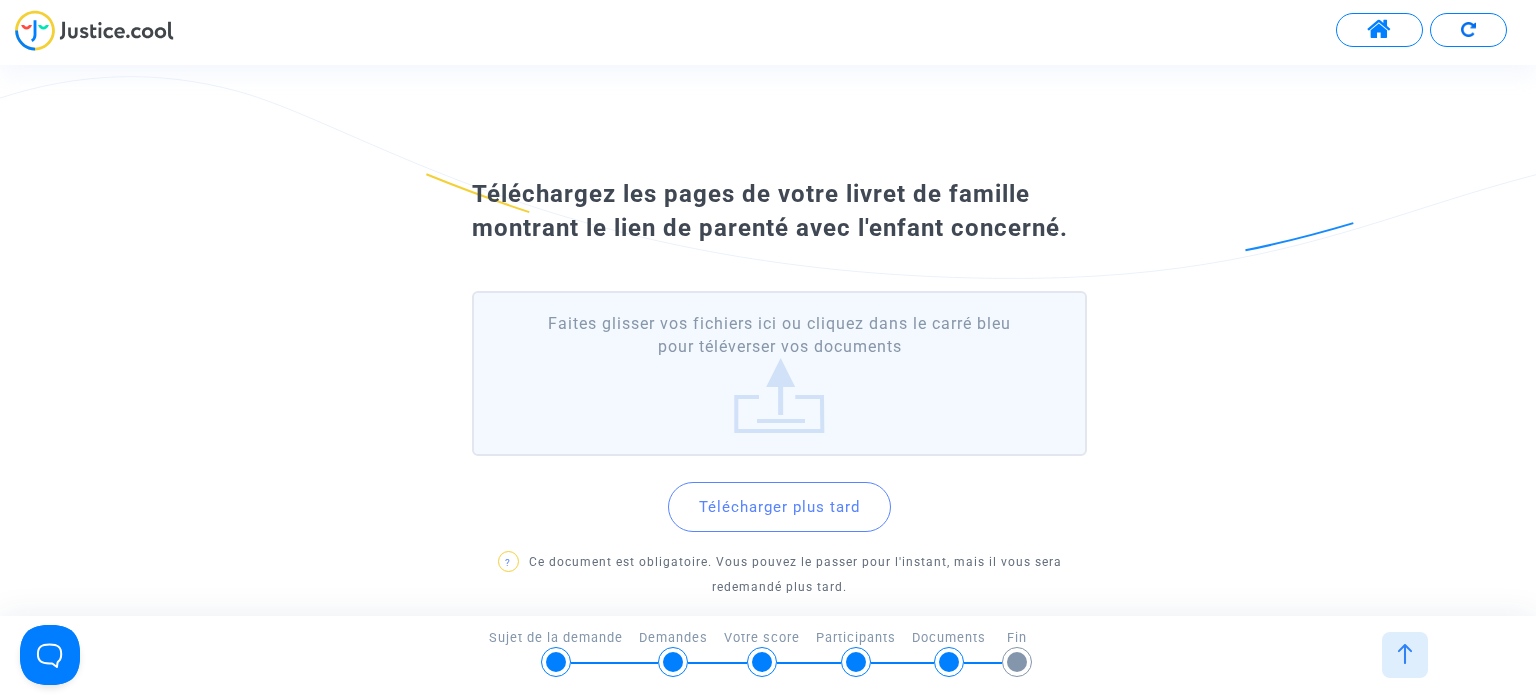 click at bounding box center (1405, 655) 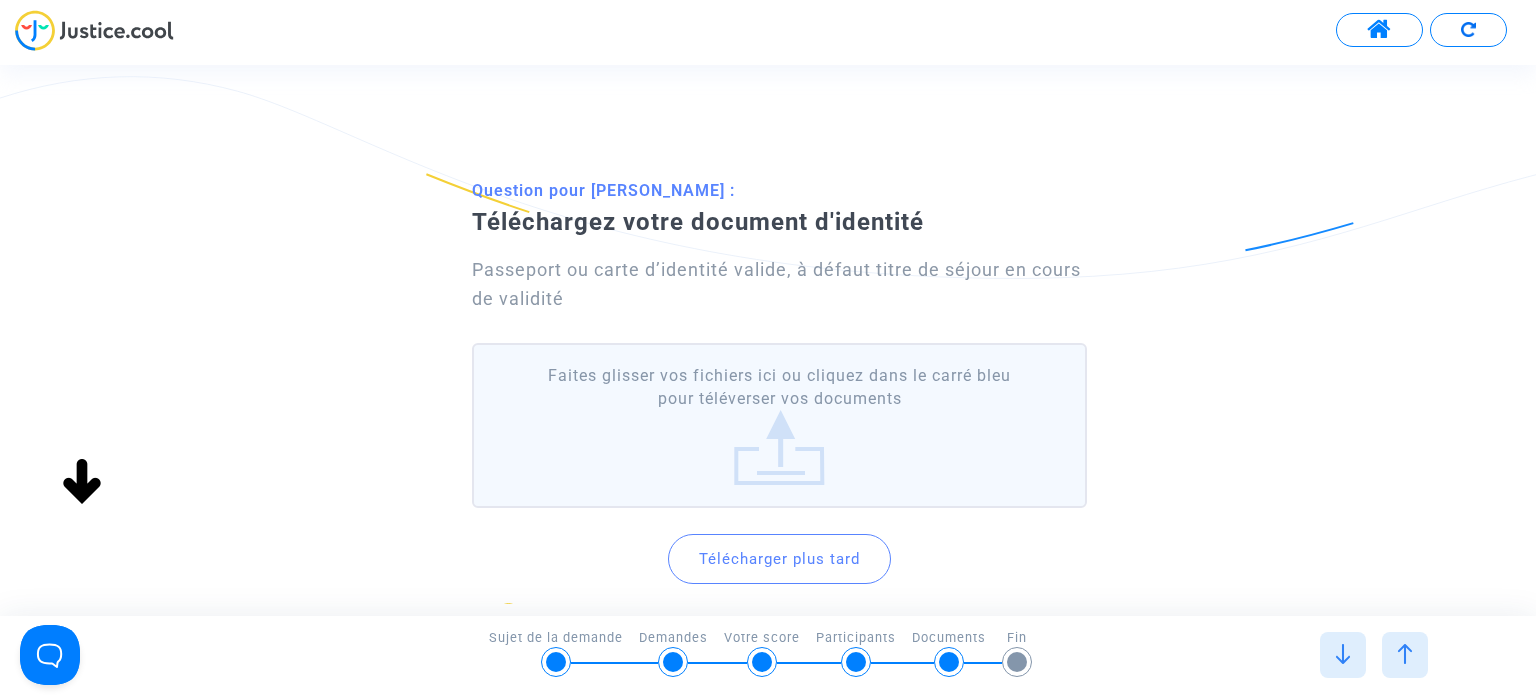 click on "Faites glisser vos fichiers ici ou cliquez dans le carré bleu pour téléverser vos documents" 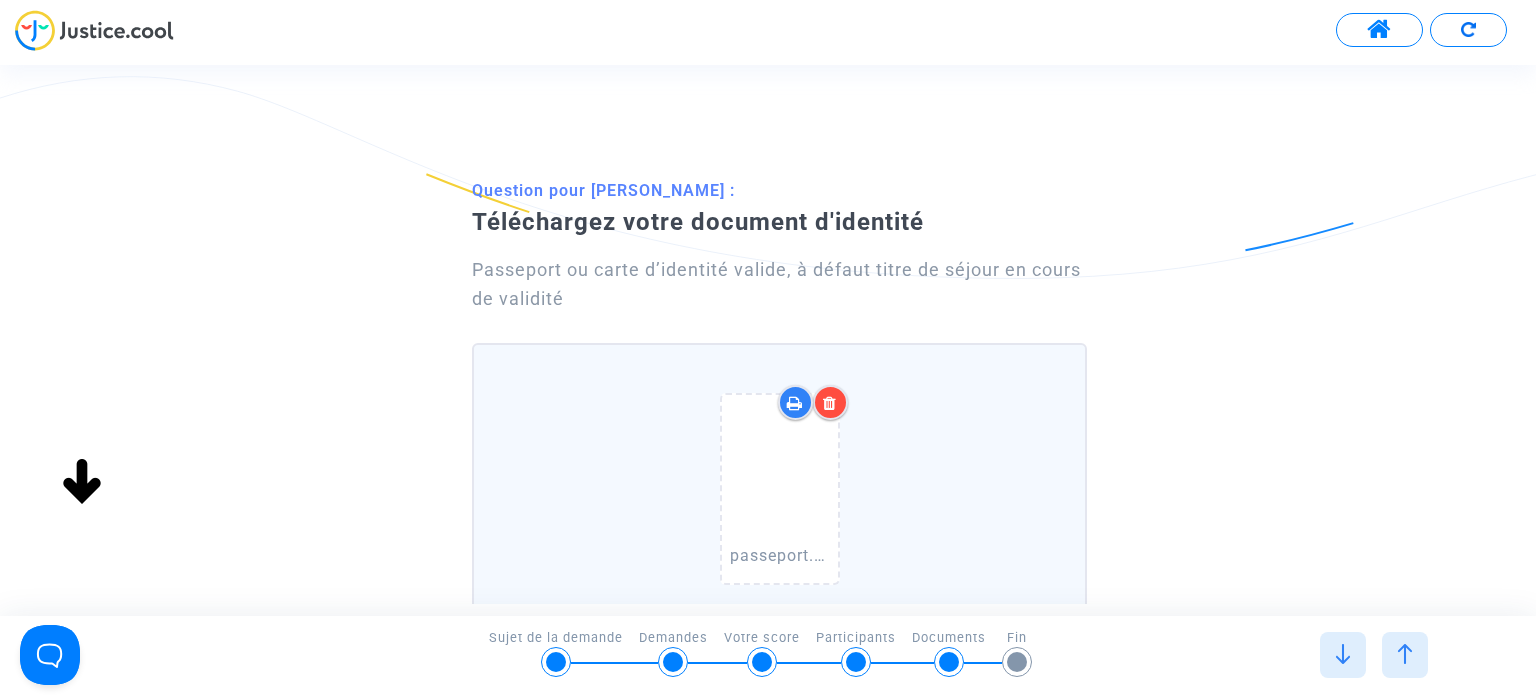 click on "Question pour [PERSON_NAME] :  Téléchargez votre document d'identité  Passeport ou carte d’identité valide, à défaut titre de séjour en cours de validité  passeport.pdf   Faites glisser vos fichiers ici ou cliquez dans le carré bleu pour téléverser vos documents   Confirmer  Télécharger plus tard ?  Ce document est obligatoire. Vous pouvez le passer pour l'instant, mais il vous sera redemandé plus tard." 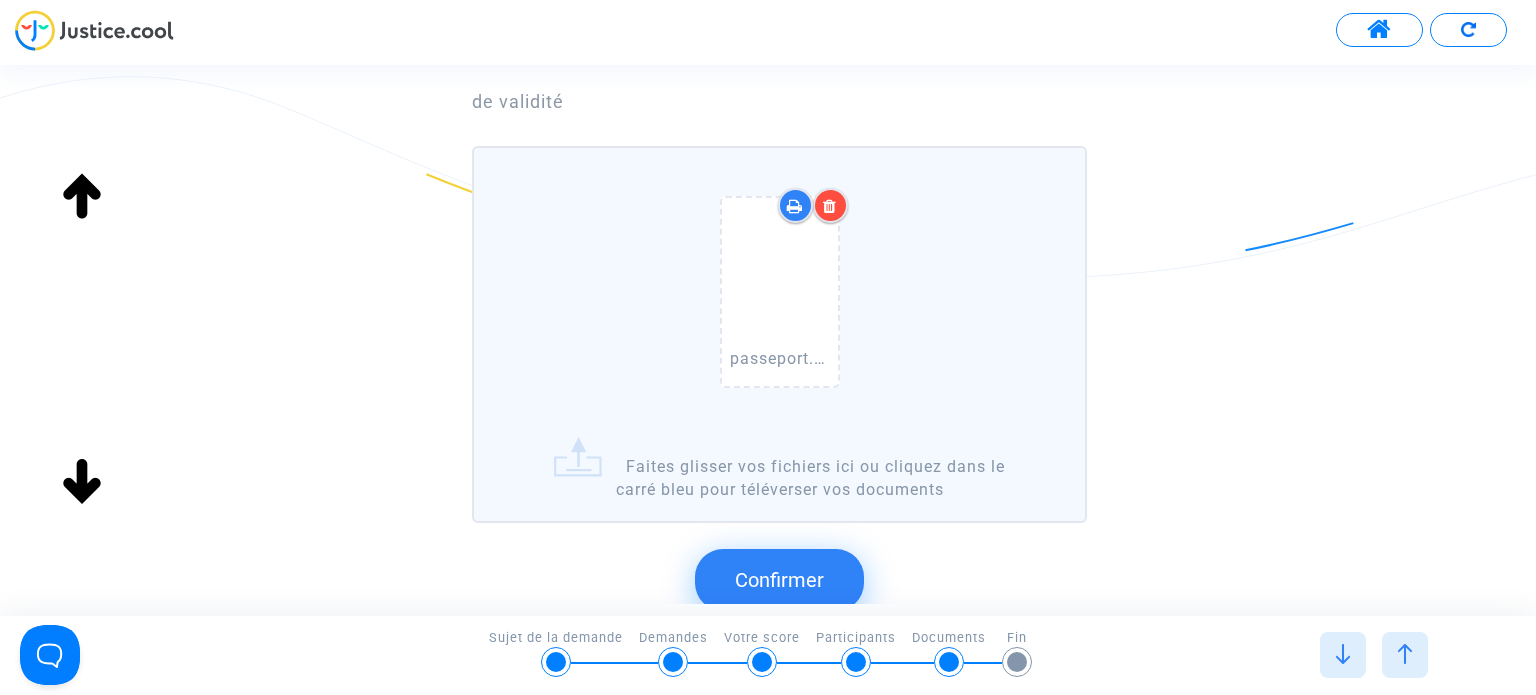 scroll, scrollTop: 200, scrollLeft: 0, axis: vertical 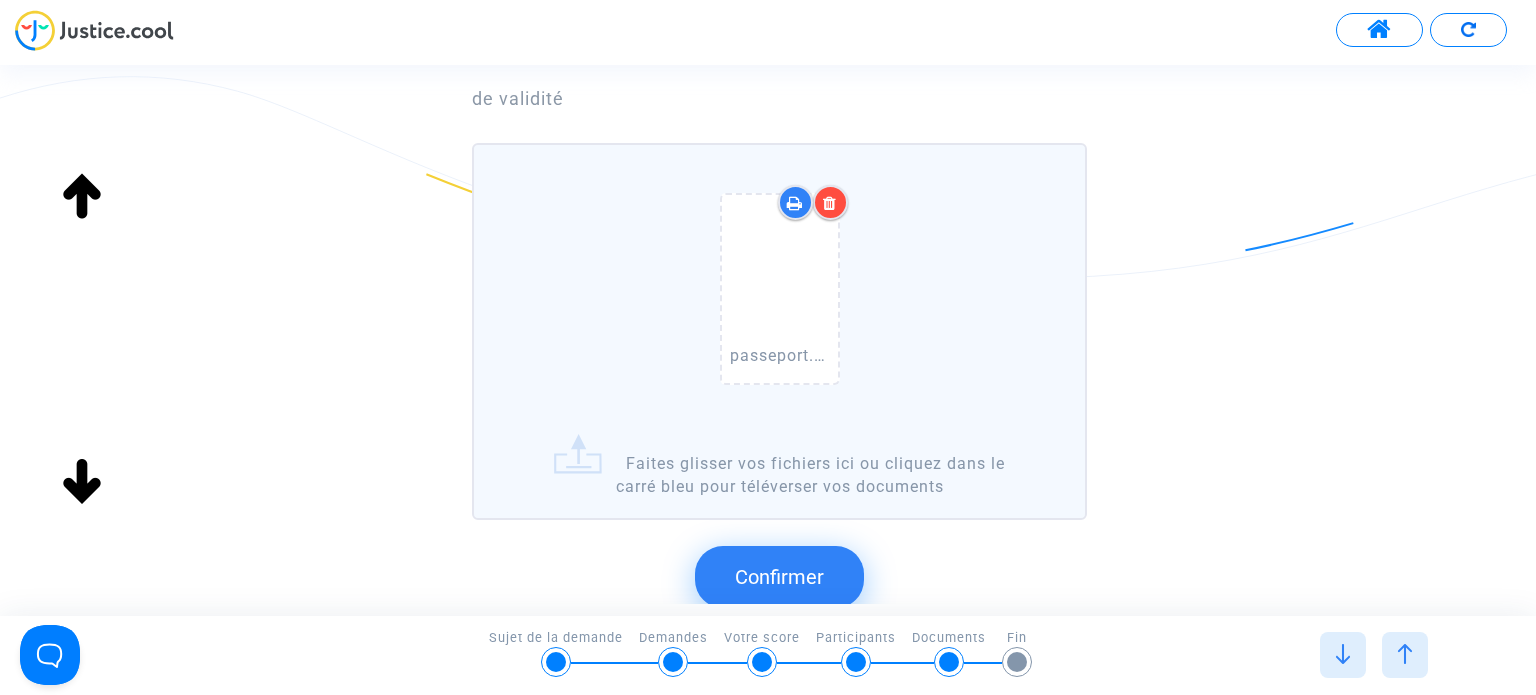 click on "Confirmer" 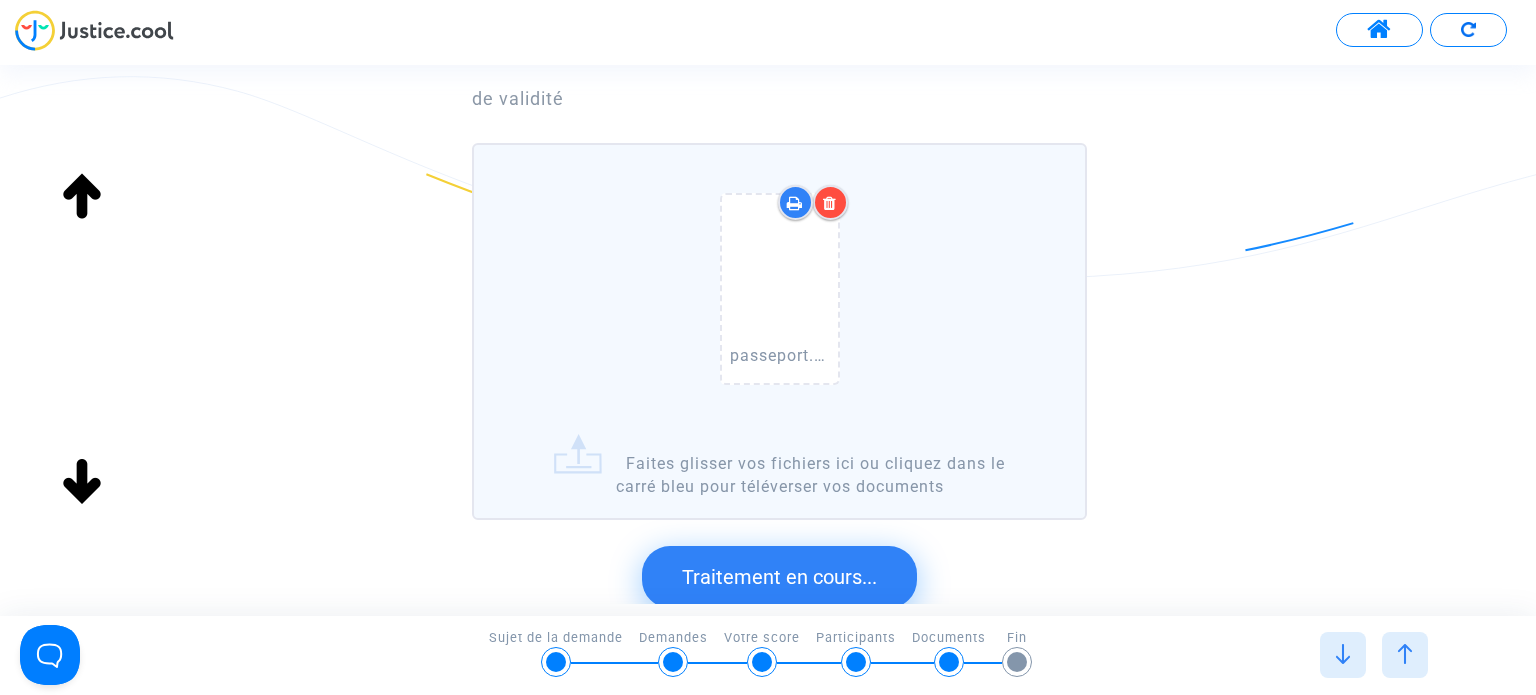 scroll, scrollTop: 0, scrollLeft: 0, axis: both 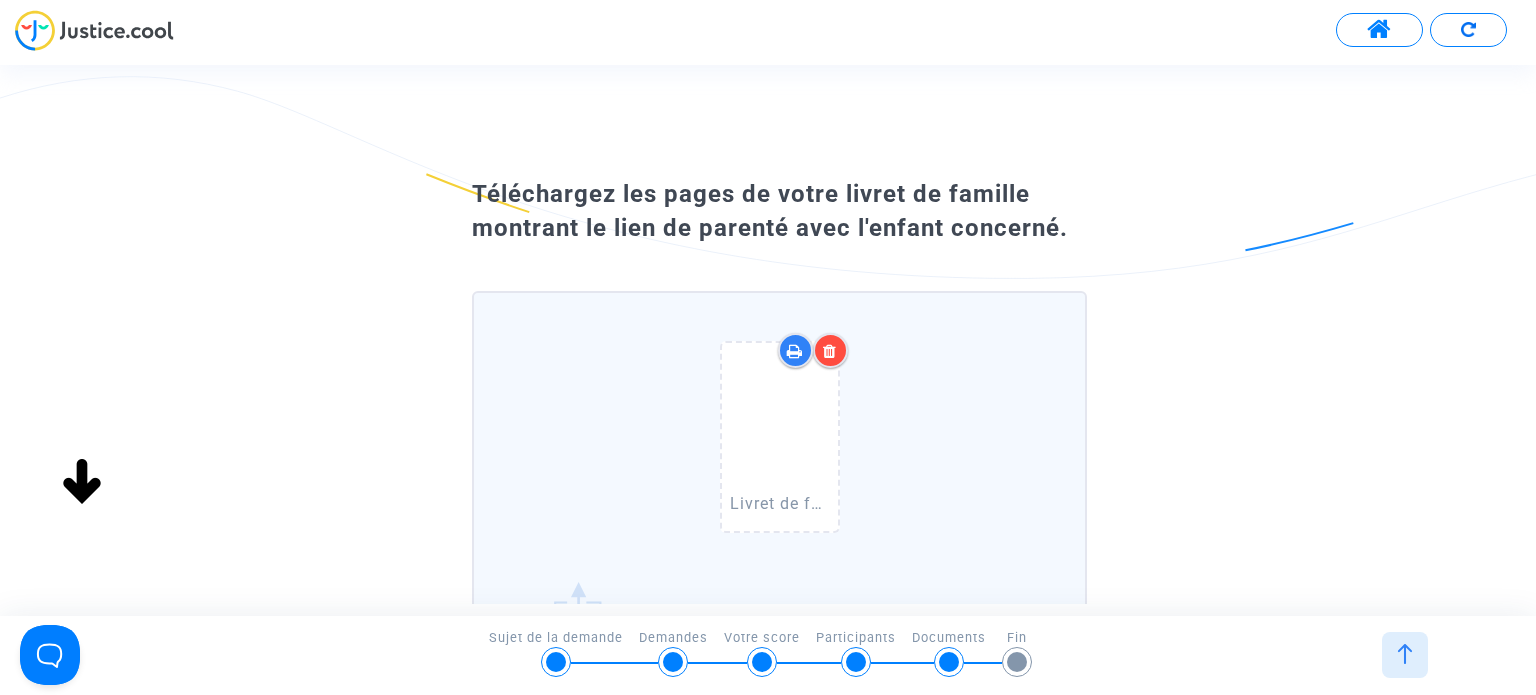 click on "Téléchargez les pages de votre livret de famille montrant le lien de parenté avec l'enfant concerné.   Livret de famille.pdf   Faites glisser vos fichiers ici ou cliquez dans le carré bleu pour téléverser vos documents   Confirmer  Télécharger plus tard ?  Ce document est obligatoire. Vous pouvez le passer pour l'instant, mais il vous sera redemandé plus tard." 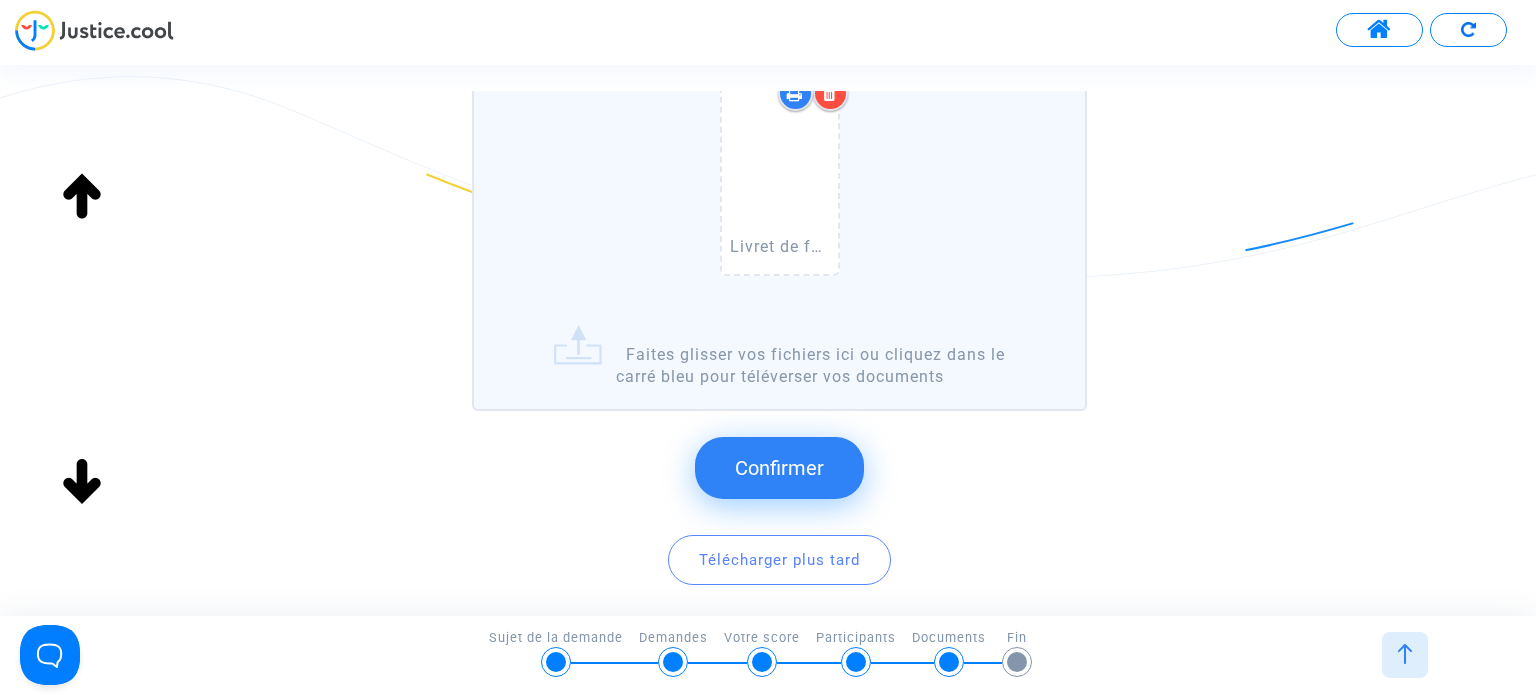 scroll, scrollTop: 254, scrollLeft: 0, axis: vertical 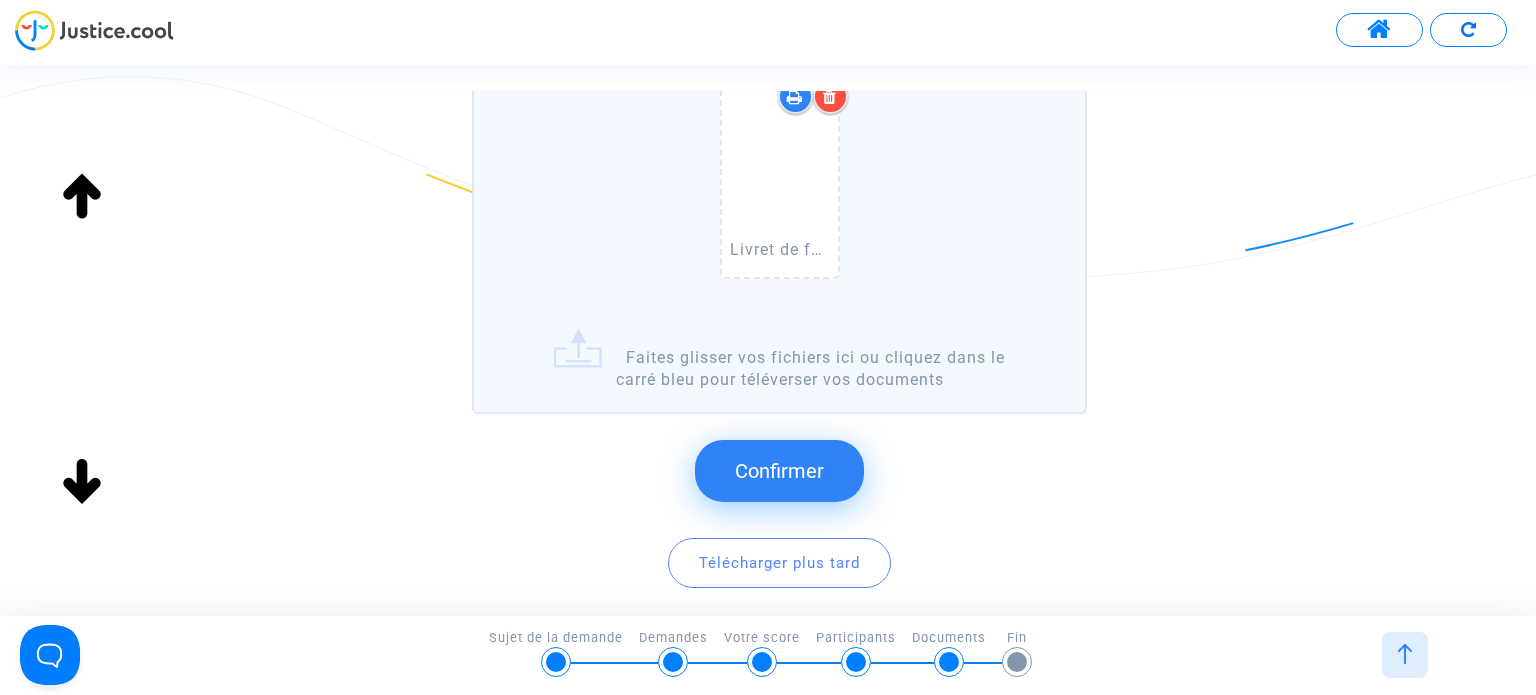 click on "Confirmer" 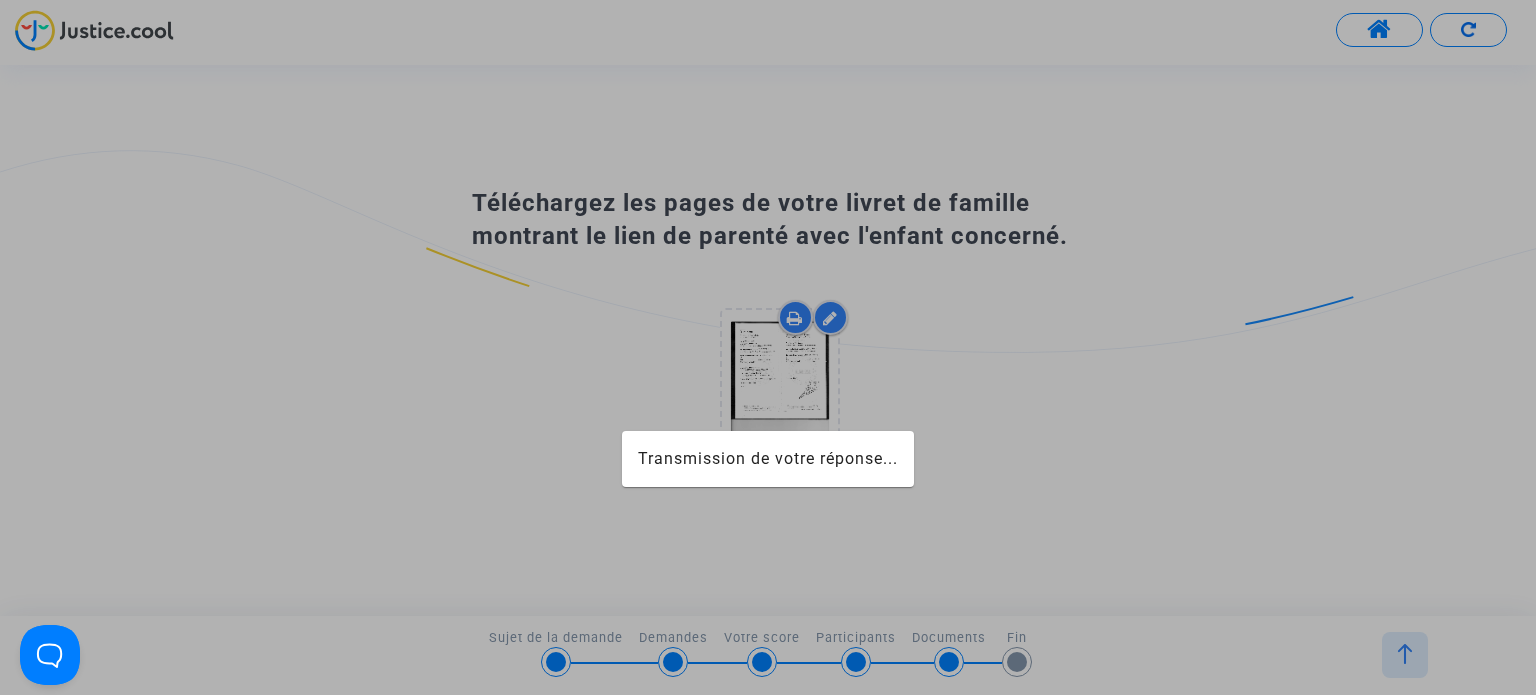 scroll, scrollTop: 0, scrollLeft: 0, axis: both 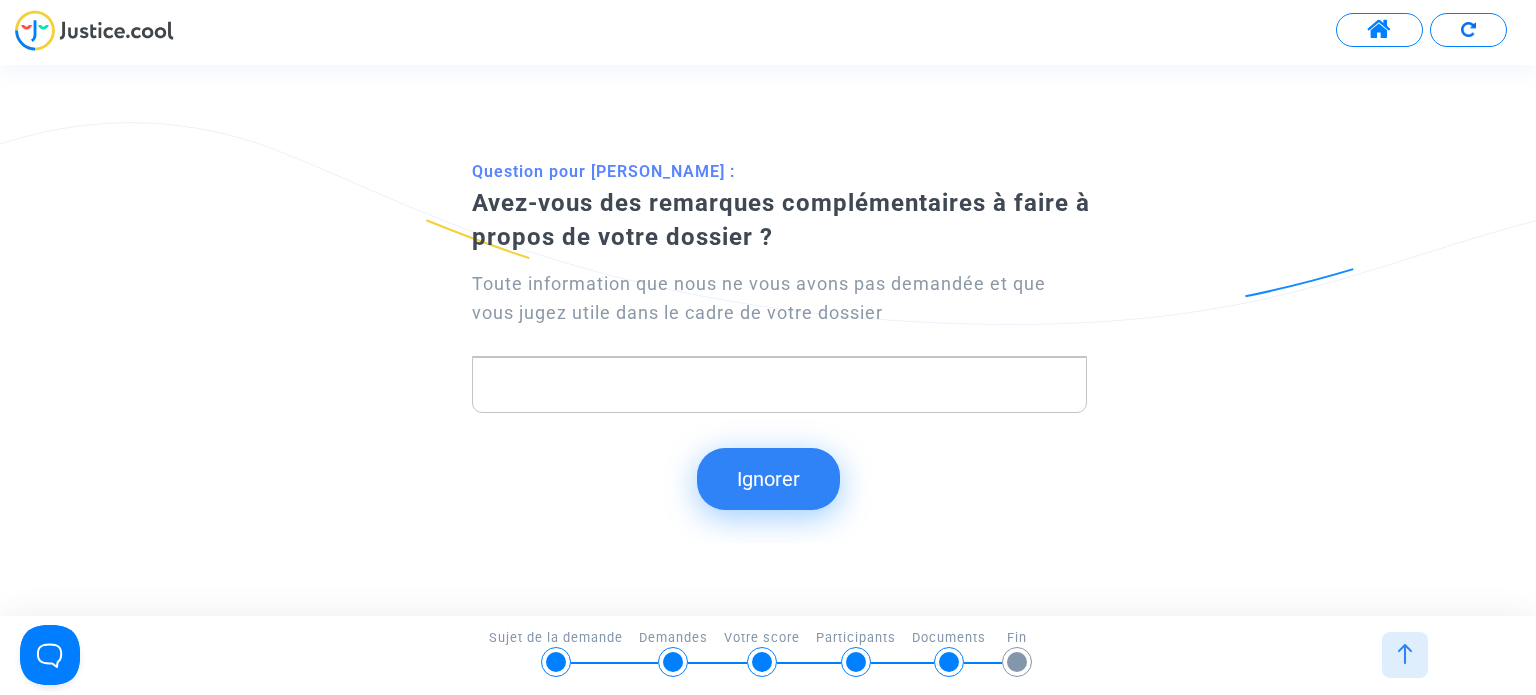 click on "Question pour [PERSON_NAME] :  Avez-vous des remarques complémentaires à faire à propos de votre dossier ?  Toute information que nous ne vous avons pas demandée et que vous jugez utile dans le cadre de votre dossier Rich Text Editor" 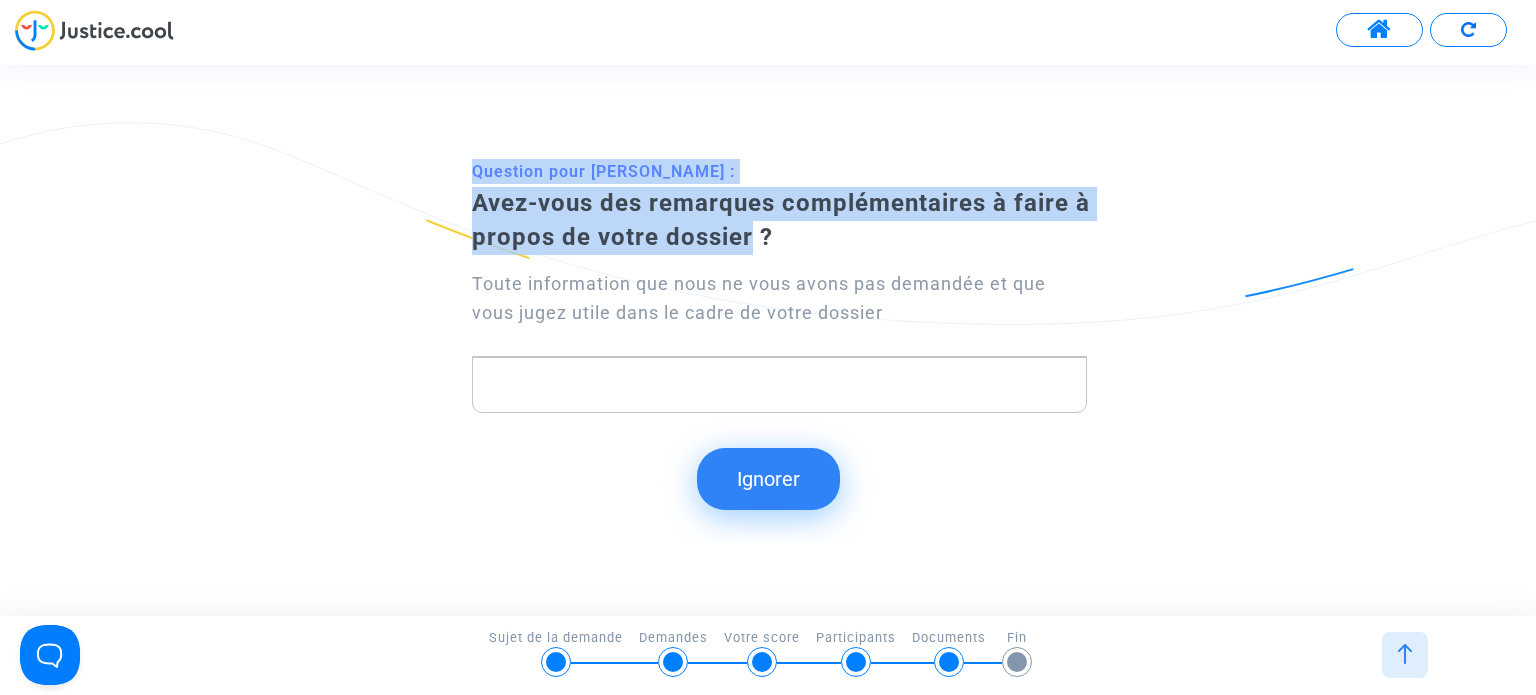 drag, startPoint x: 744, startPoint y: 227, endPoint x: 741, endPoint y: -16, distance: 243.01852 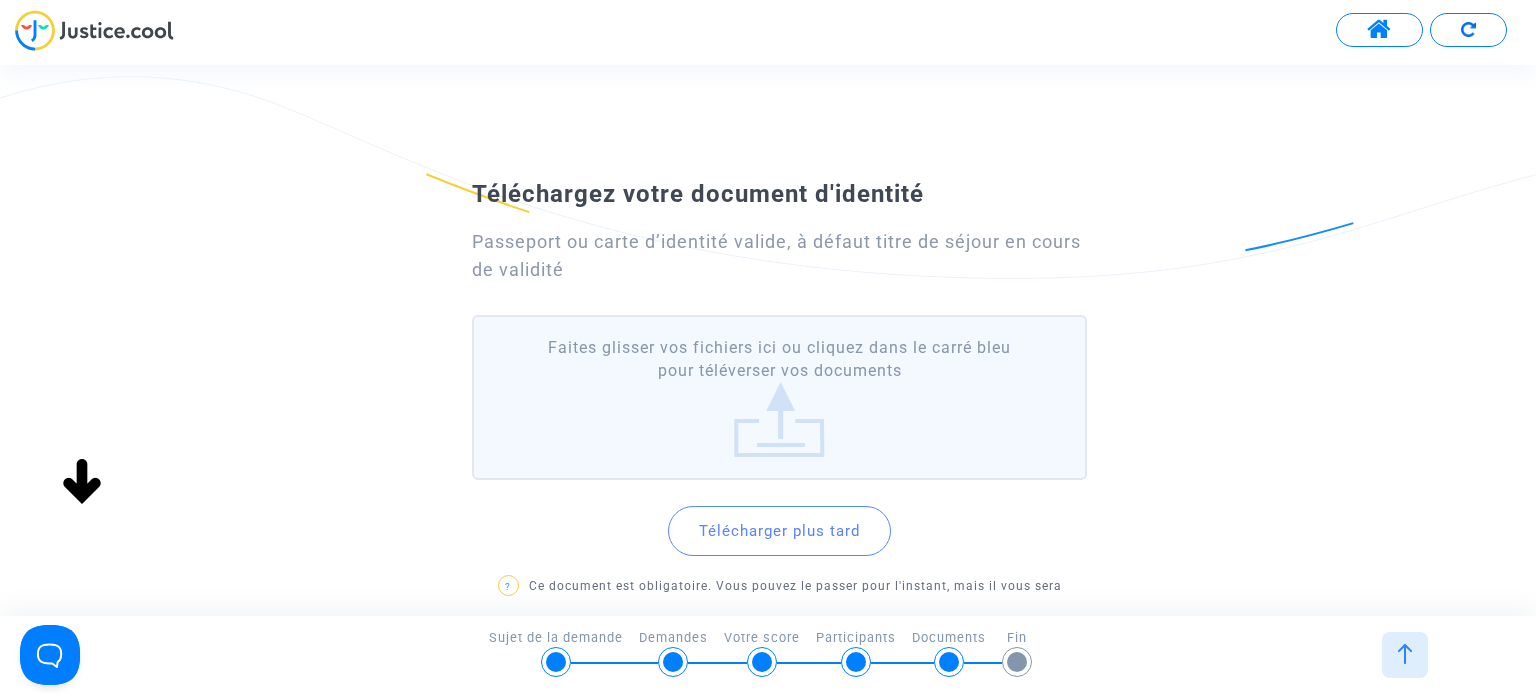 click at bounding box center [94, 30] 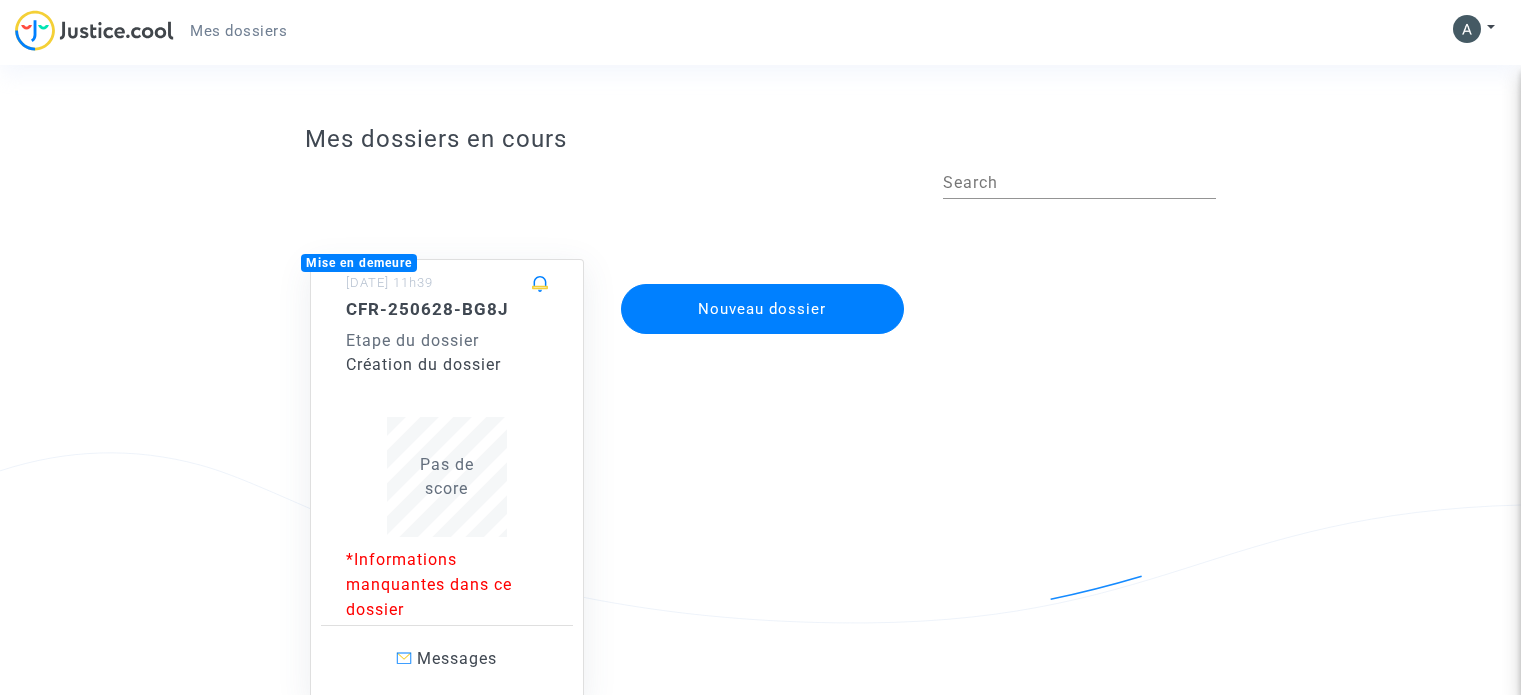 scroll, scrollTop: 0, scrollLeft: 0, axis: both 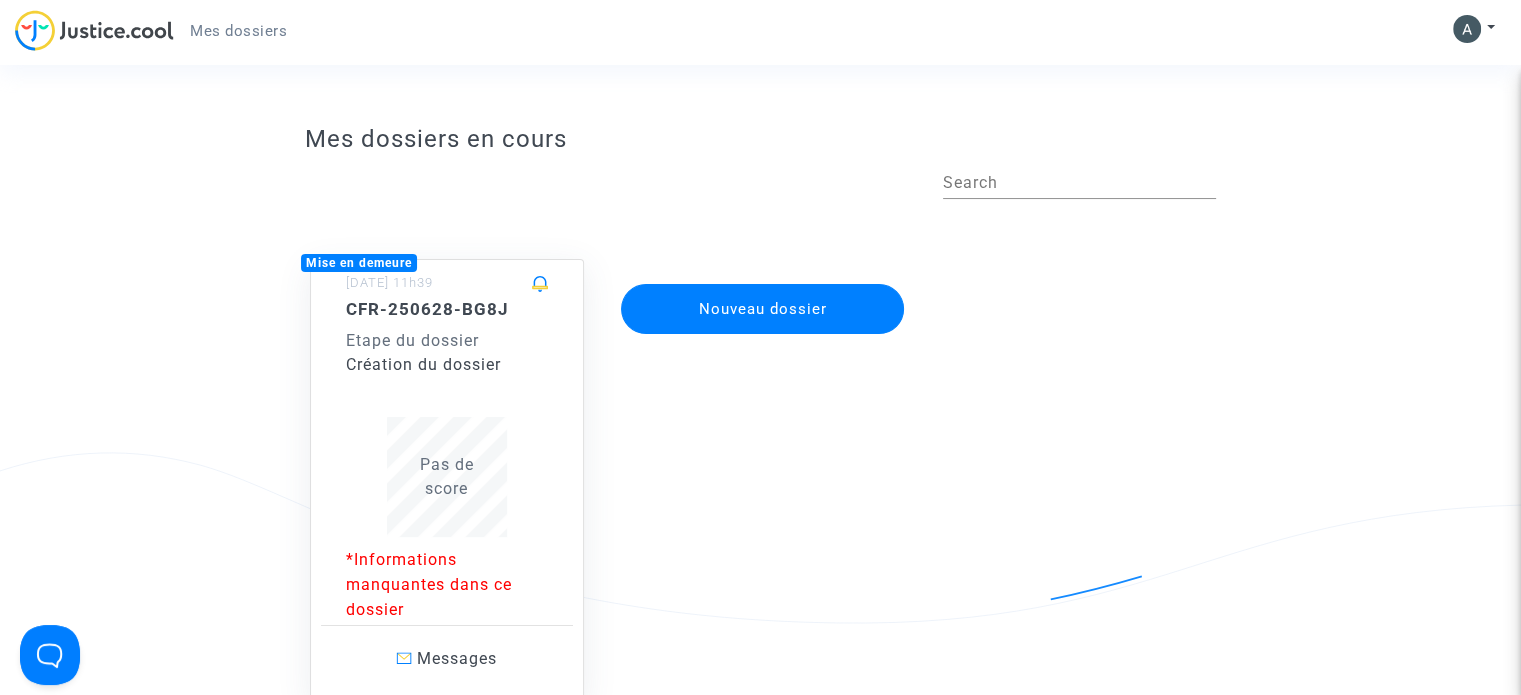 click on "Pas de  score" 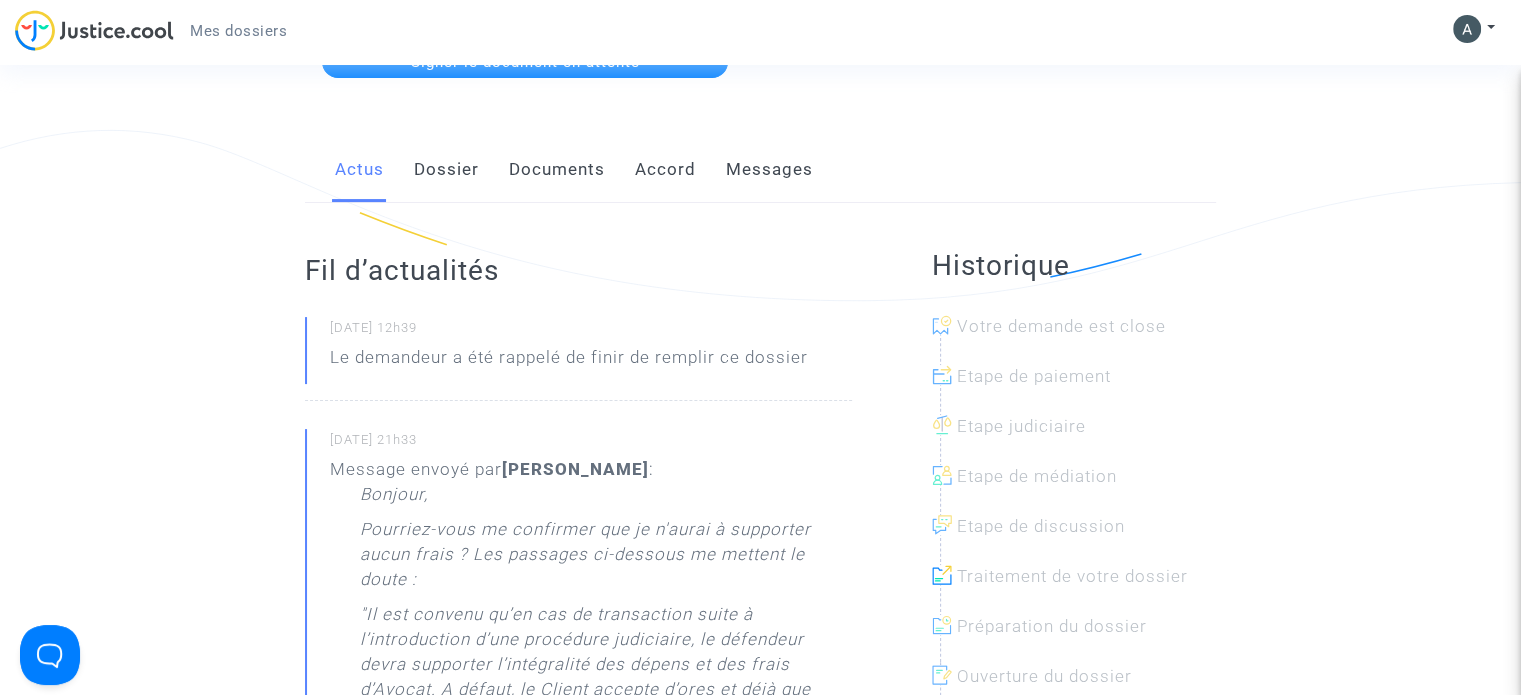 scroll, scrollTop: 355, scrollLeft: 0, axis: vertical 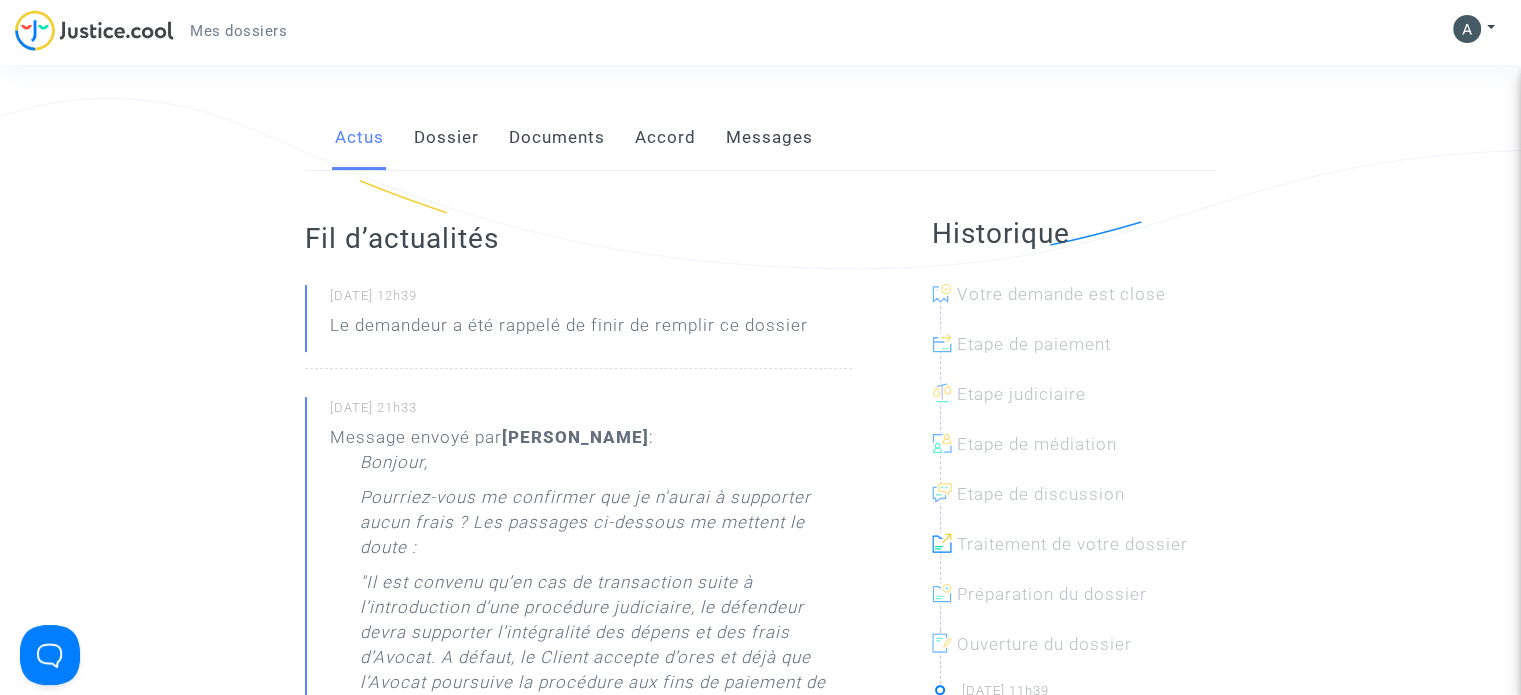 click on "Dossier" 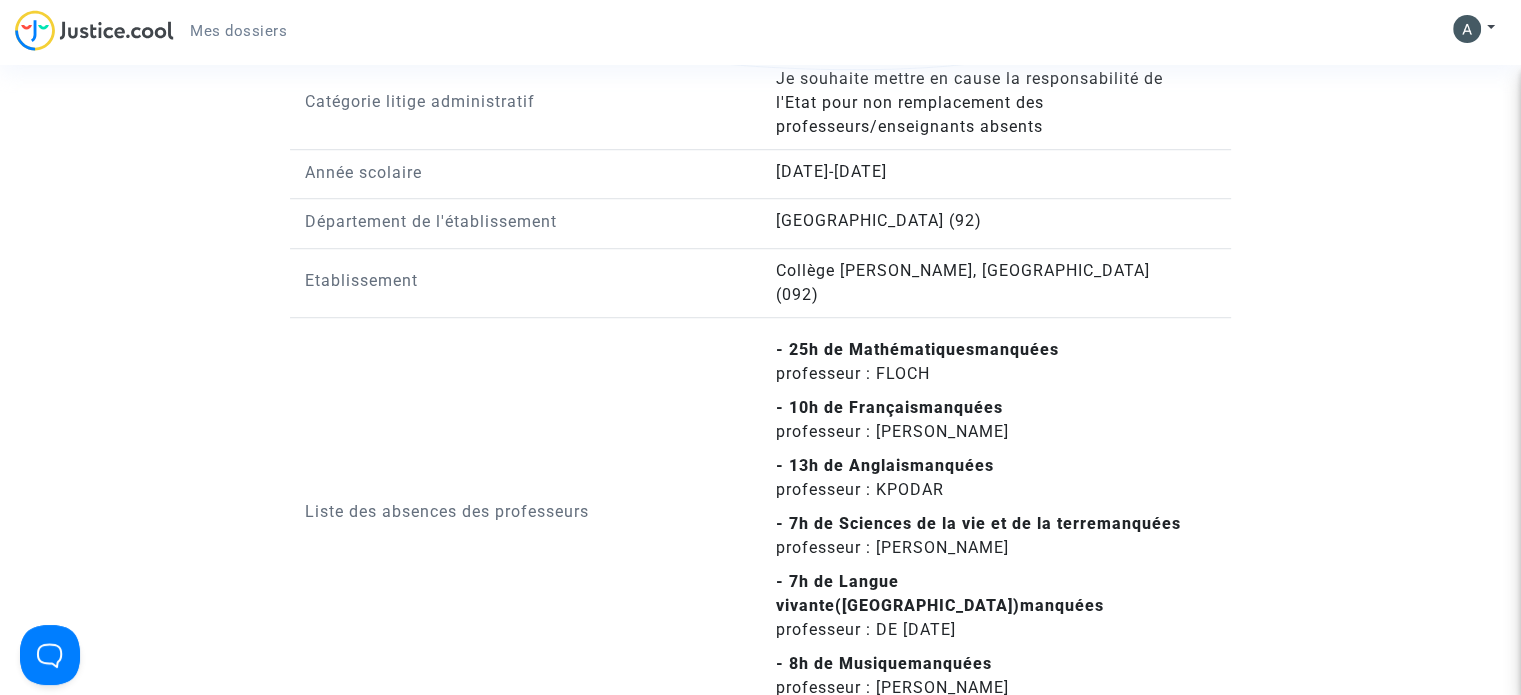 scroll, scrollTop: 1396, scrollLeft: 0, axis: vertical 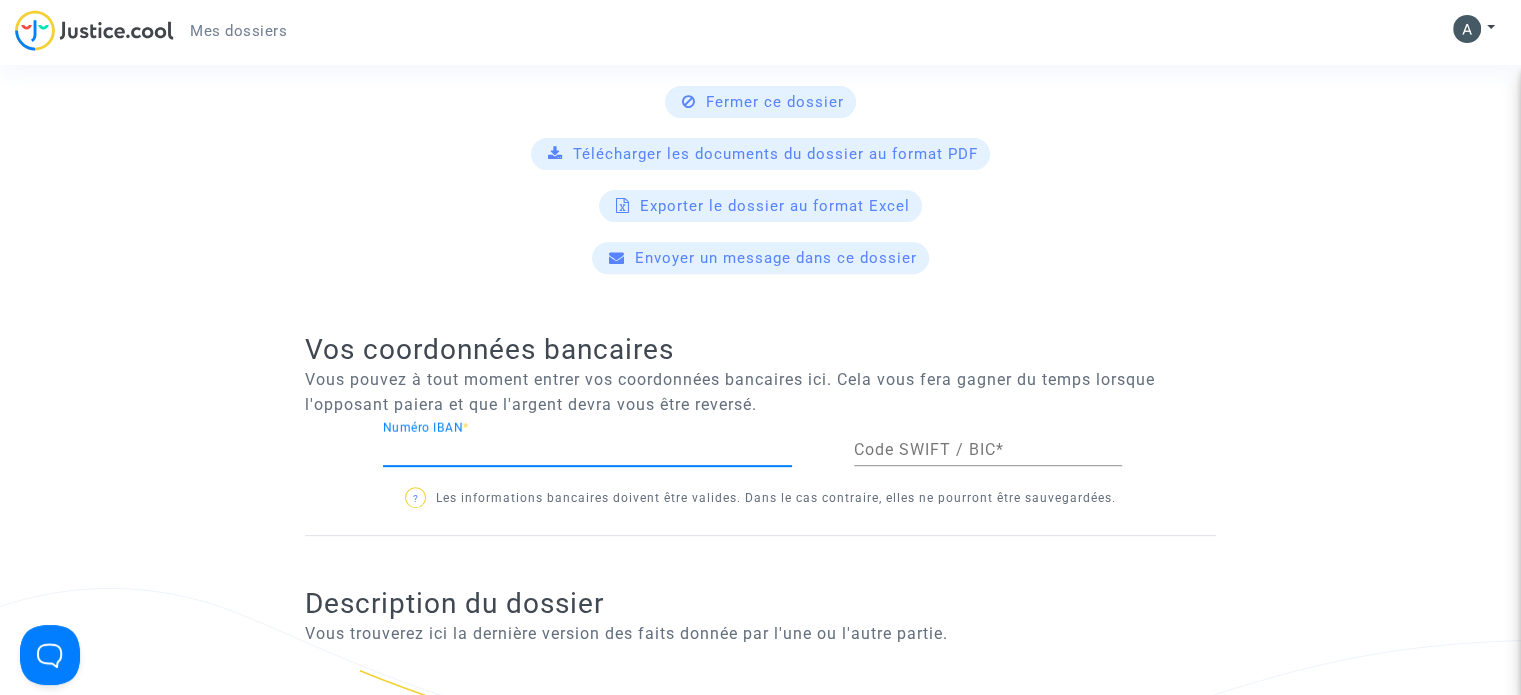 click on "Numéro IBAN  *" at bounding box center (587, 450) 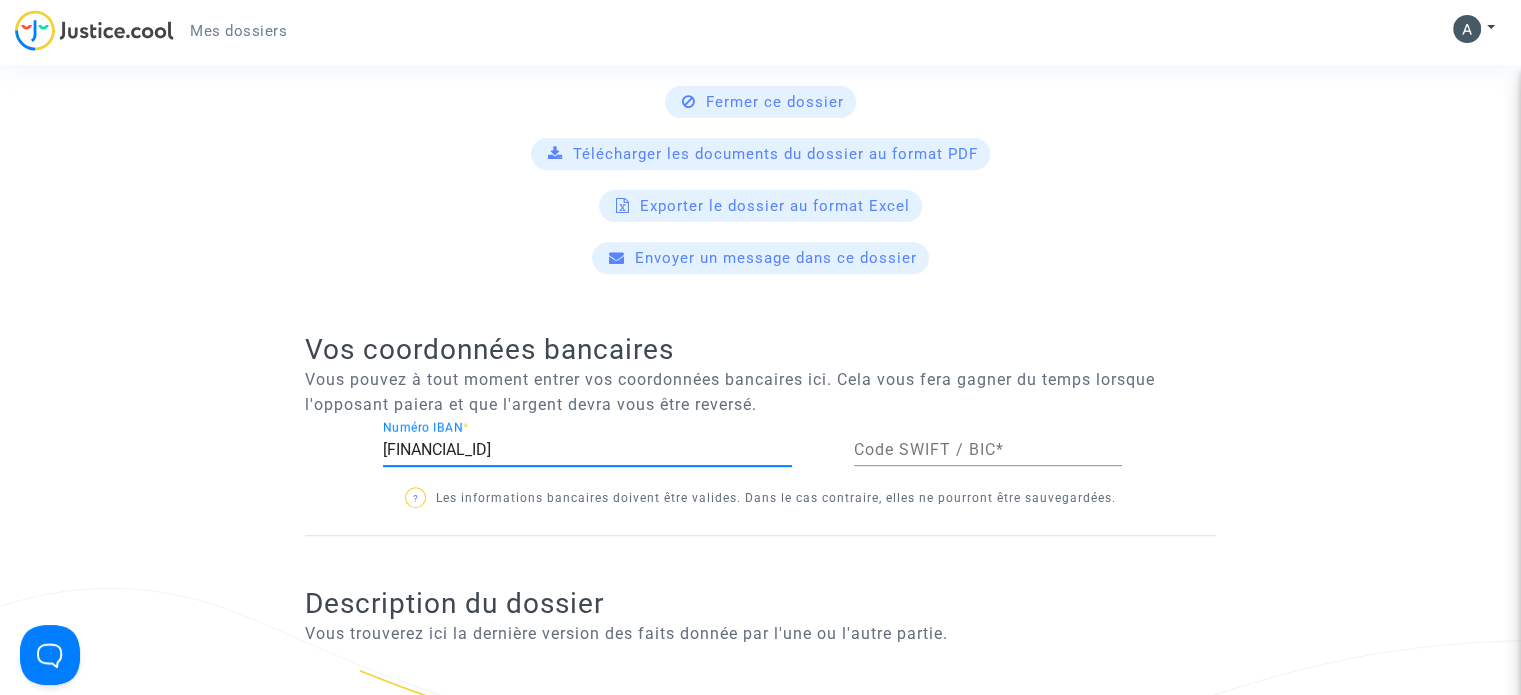 type on "FR7614518292670198366244271" 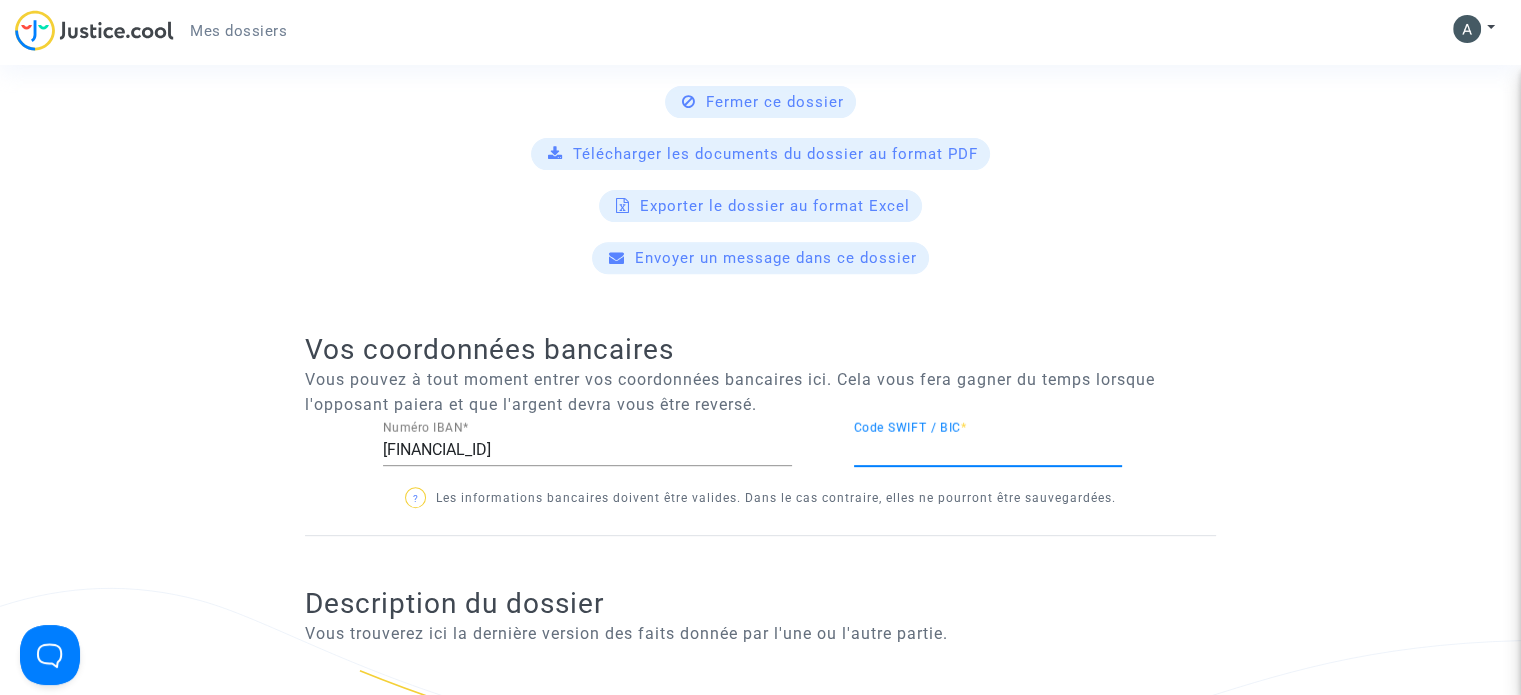 click on "Code SWIFT / BIC  *" at bounding box center [988, 450] 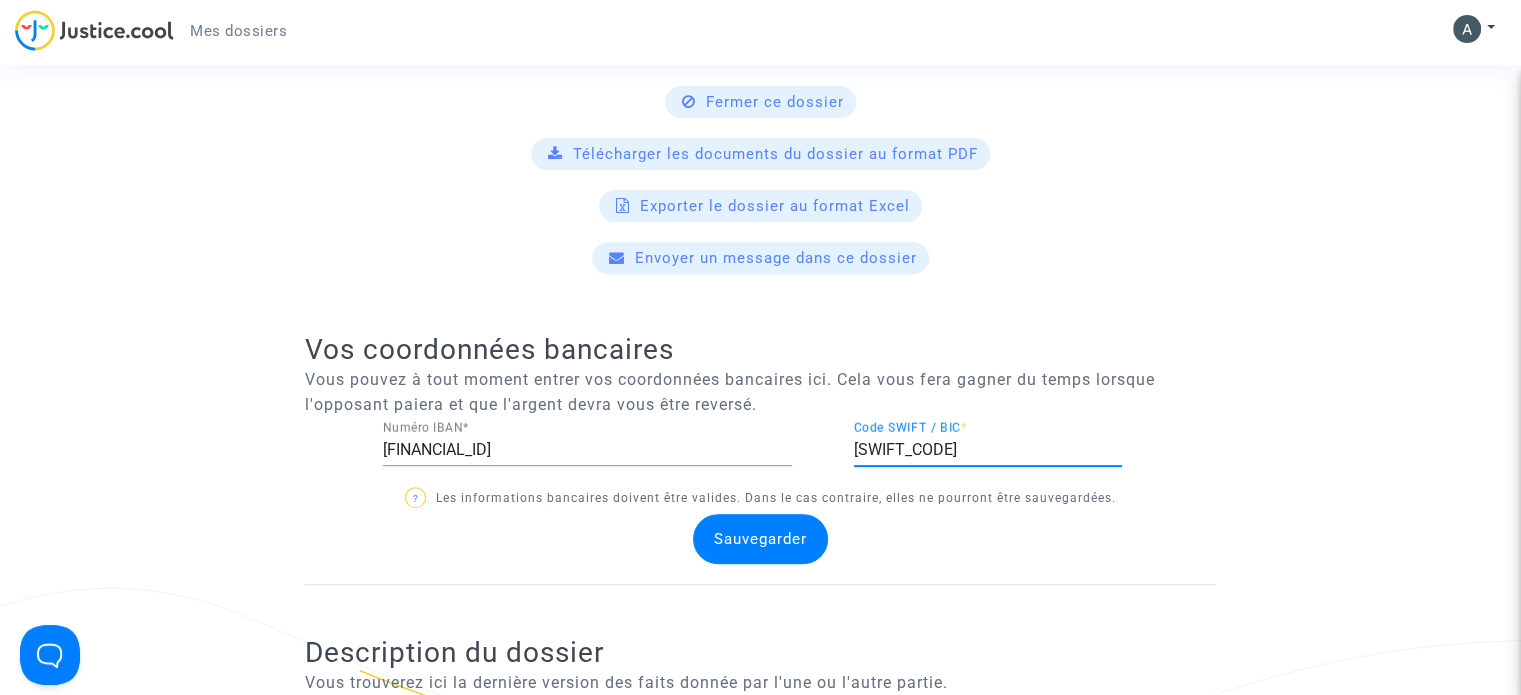 type on "FTNOFRP1XXX" 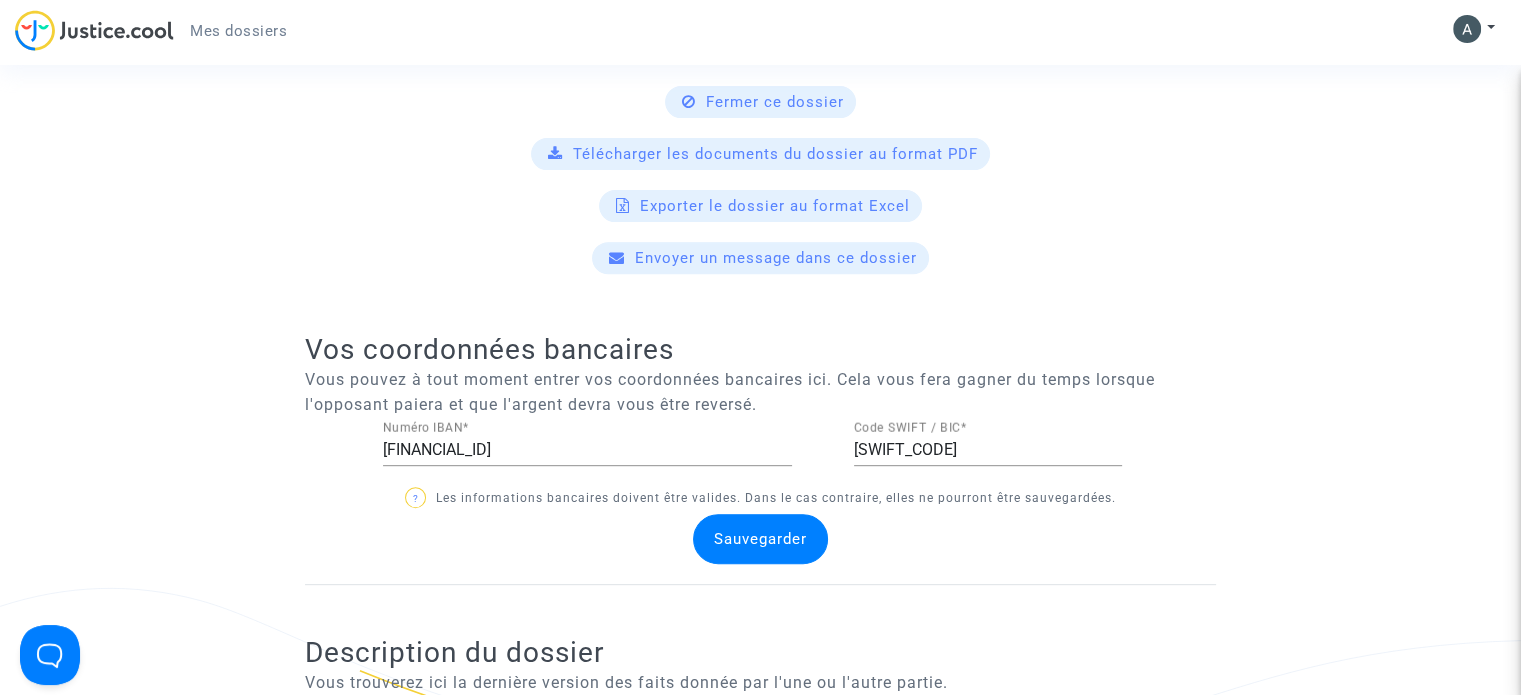 click on "Sauvegarder" 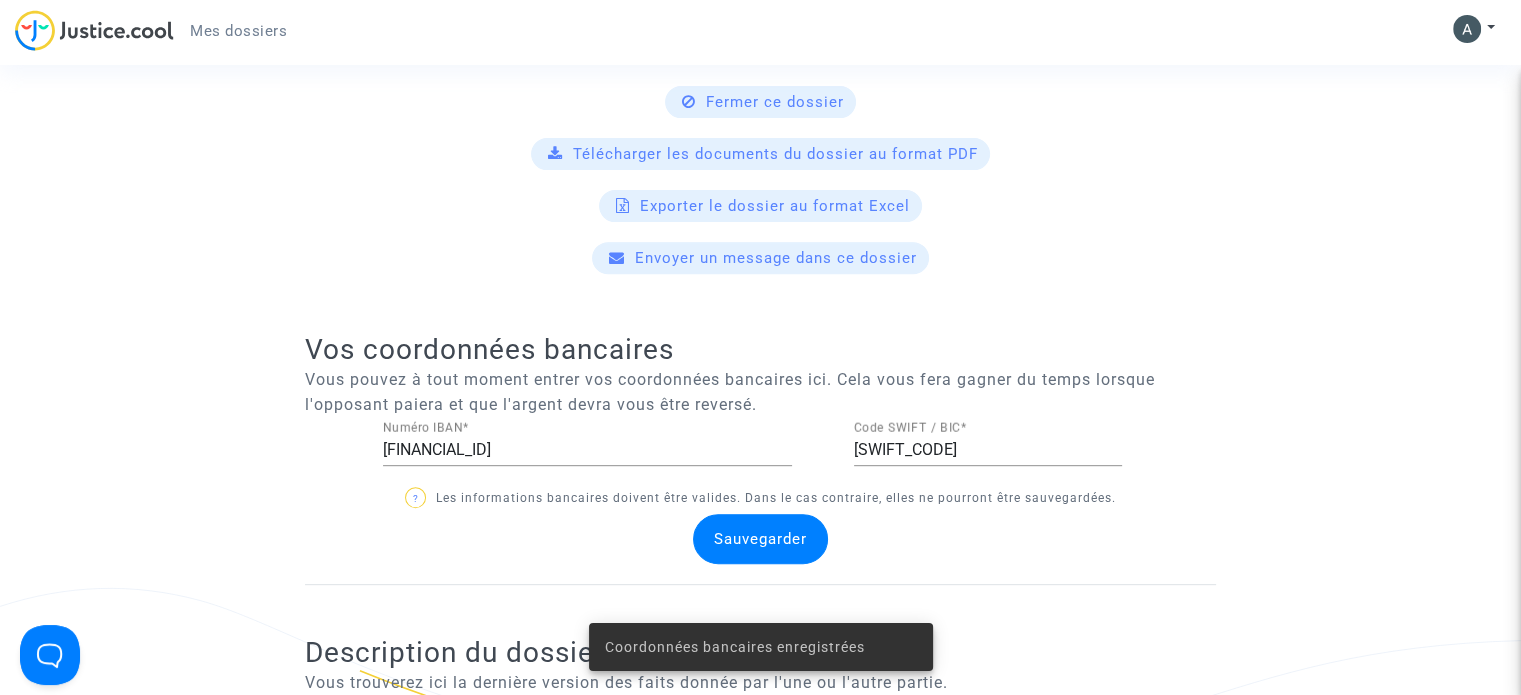 click on "Ref.  CFR-250628-BG8J  Etape   Création du dossier       Catégorie      Mon rôle   Demandeur  Compléter mes informations manquantes Signer le document en attente  Actus   Dossier   Documents   Accord   Messages  Parties prenantes  Demandeurs  Arthur Brochard Anaïs Brochard  (via Arthur Brochard)  Opposant·e  Rectorat de l'Académie de Versailles Actions possibles Fermer ce dossier Télécharger les documents du dossier au format PDF Exporter le dossier au format Excel Envoyer un message dans ce dossier Vos coordonnées bancaires  Vous pouvez à tout moment entrer vos coordonnées bancaires ici. Cela vous fera gagner du temps lorsque l'opposant paiera et que l'argent devra vous être reversé.  FR7614518292670198366244271 Numéro IBAN  * FTNOFRP1XXX Code SWIFT / BIC  * ?  Les informations bancaires doivent être valides. Dans le cas contraire, elles ne pourront être sauvegardées.  Sauvegarder Description du dossier  Type de litige  Administratif  Catégorie litige administratif   Année scolaire  Non" 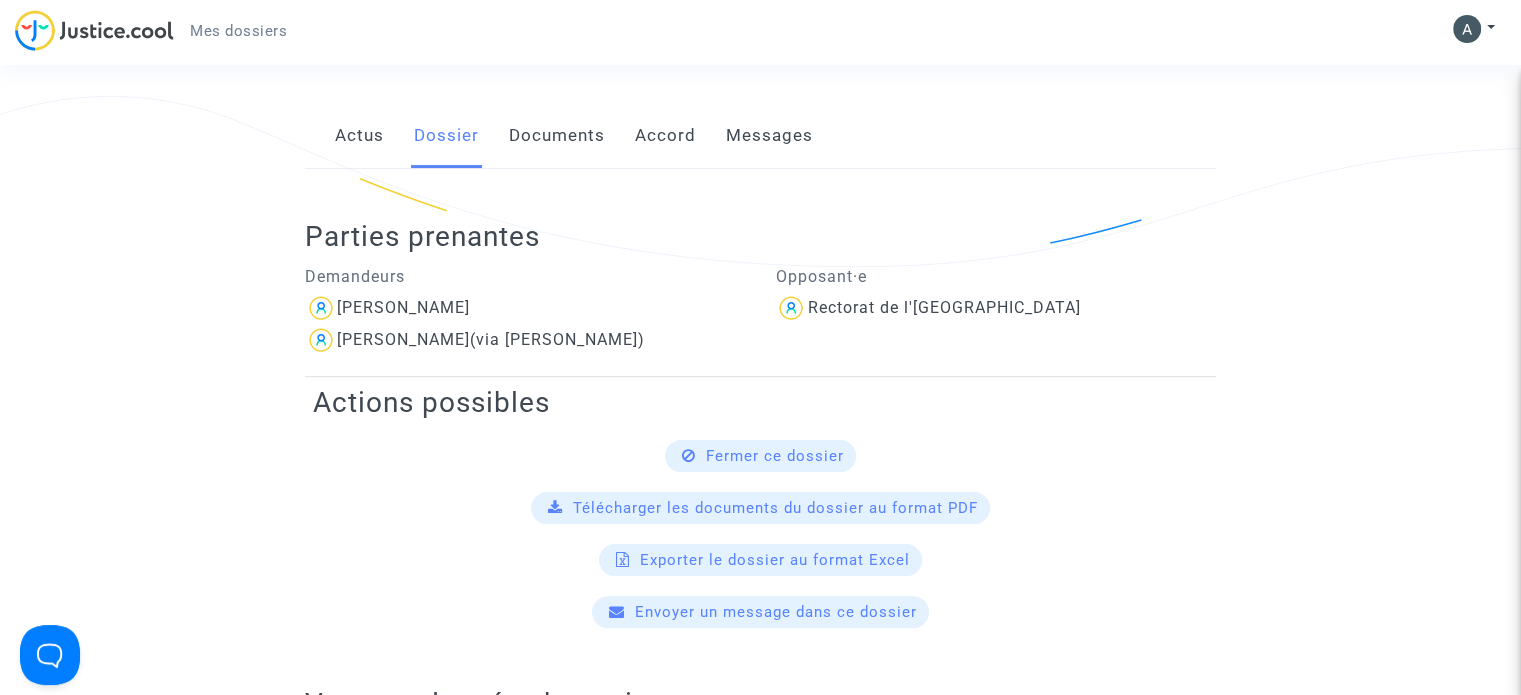 scroll, scrollTop: 361, scrollLeft: 0, axis: vertical 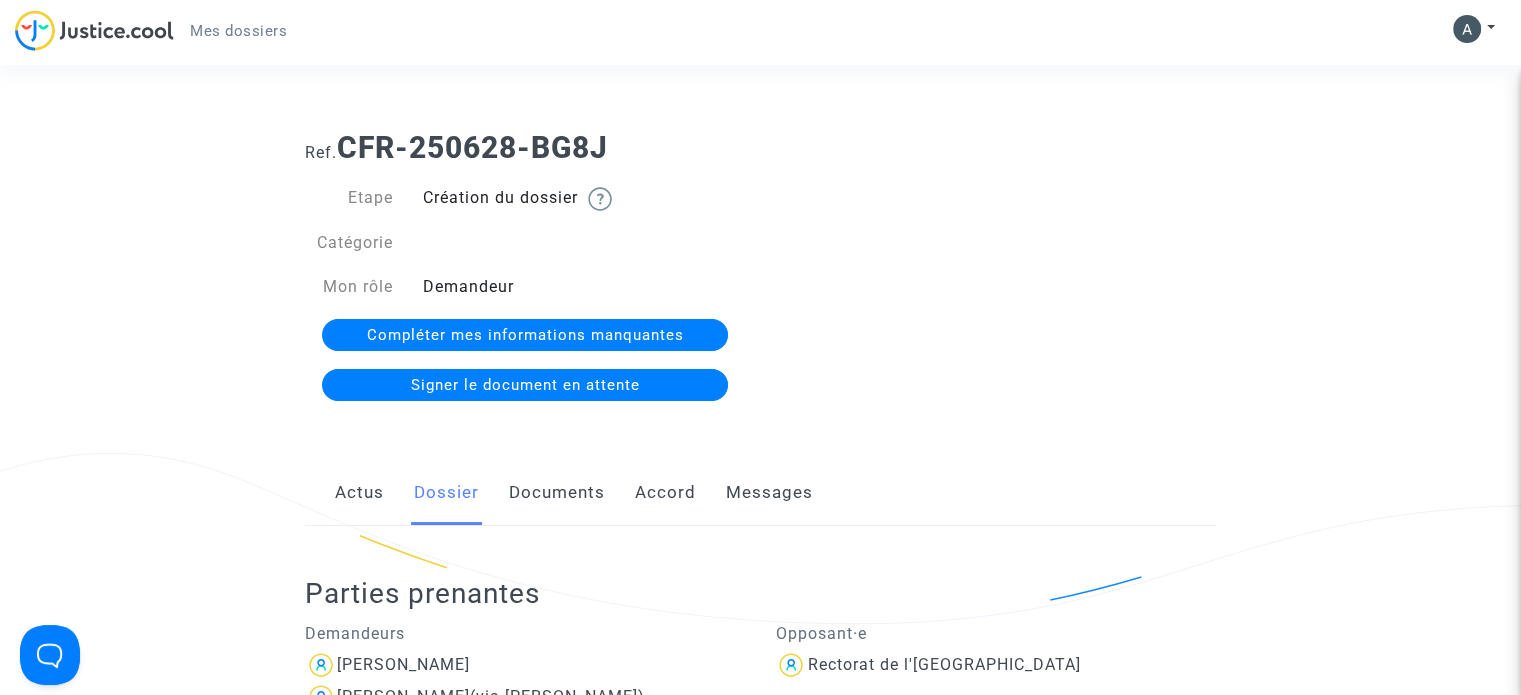 click on "Documents" 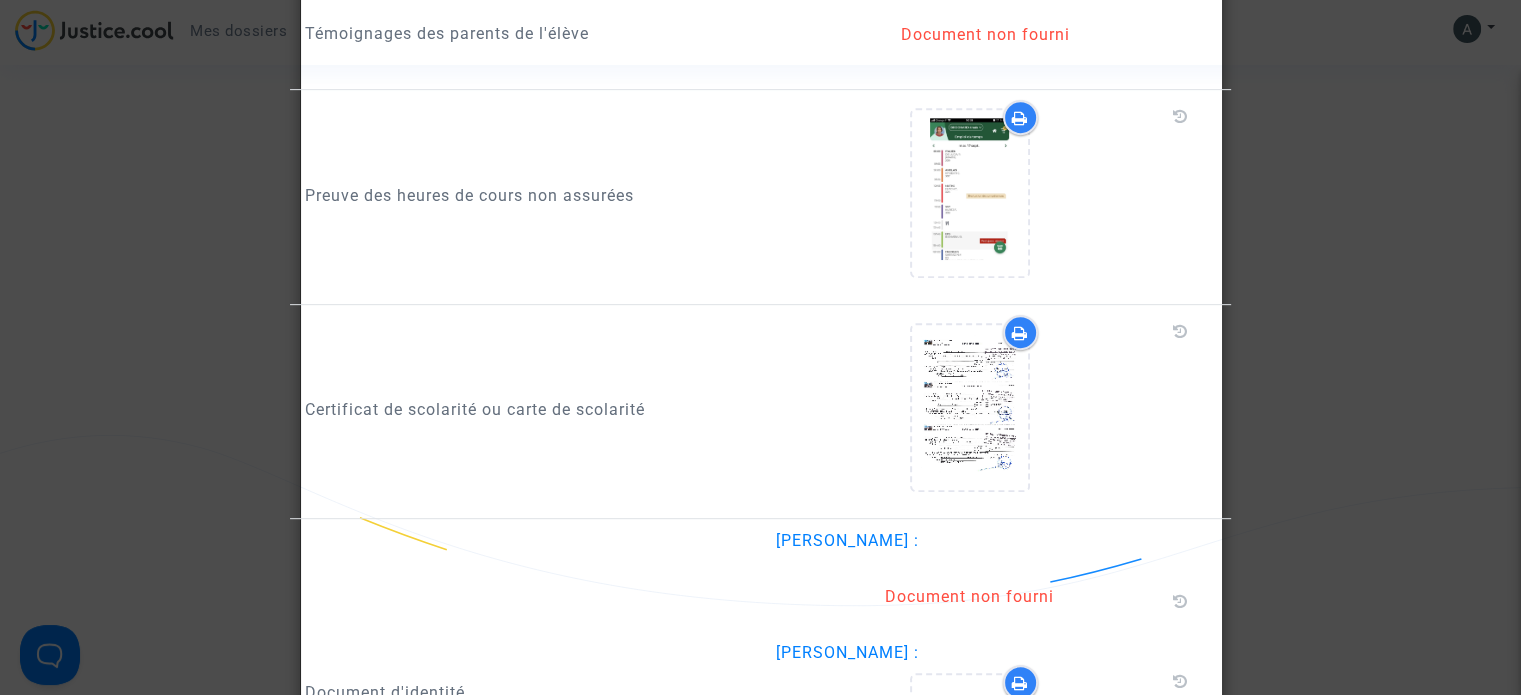 scroll, scrollTop: 888, scrollLeft: 0, axis: vertical 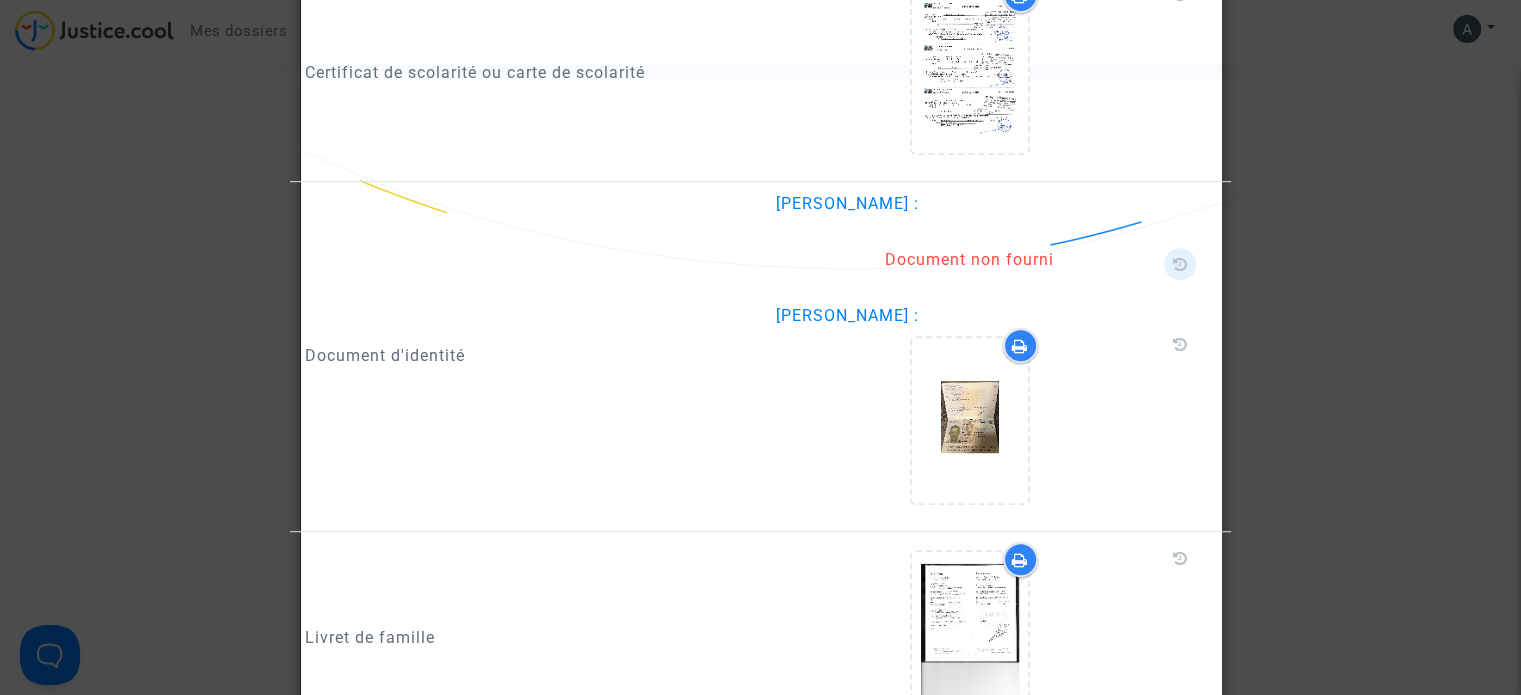 click 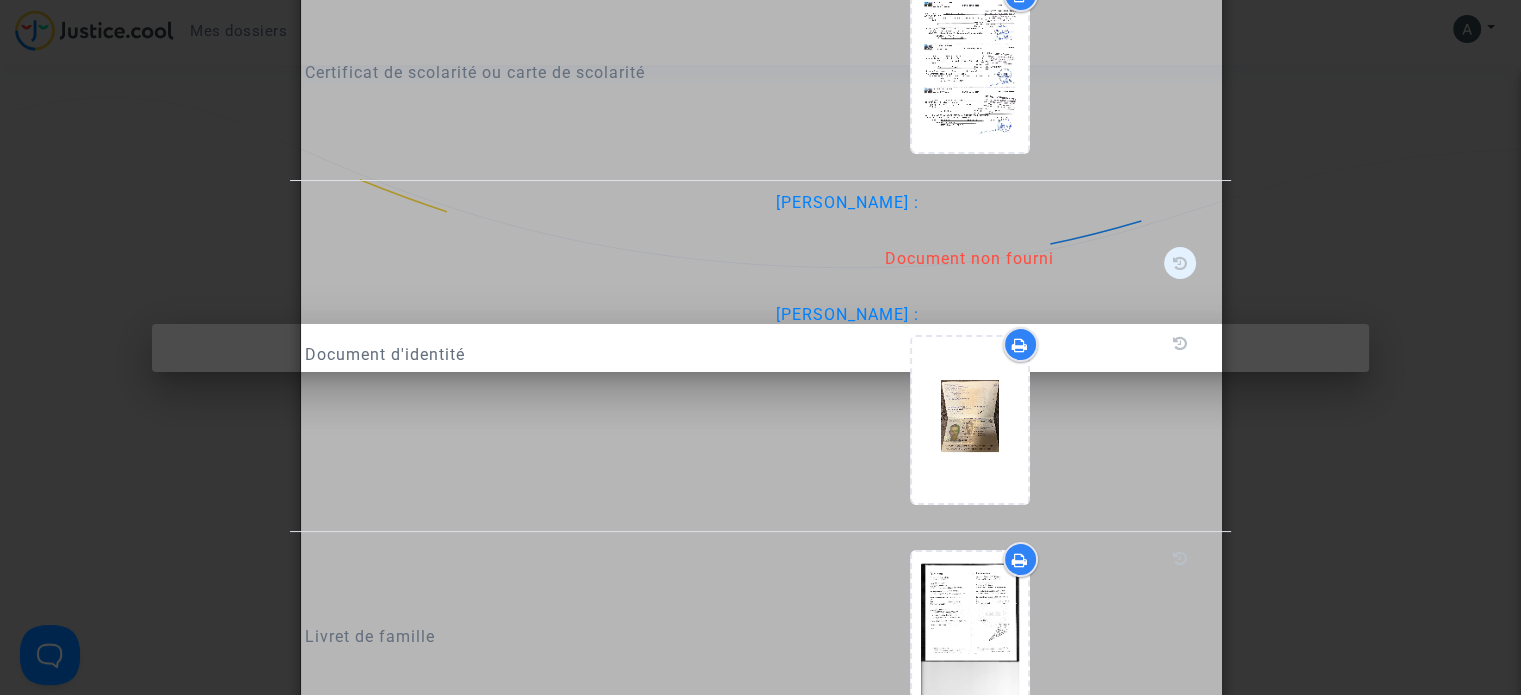 scroll, scrollTop: 0, scrollLeft: 0, axis: both 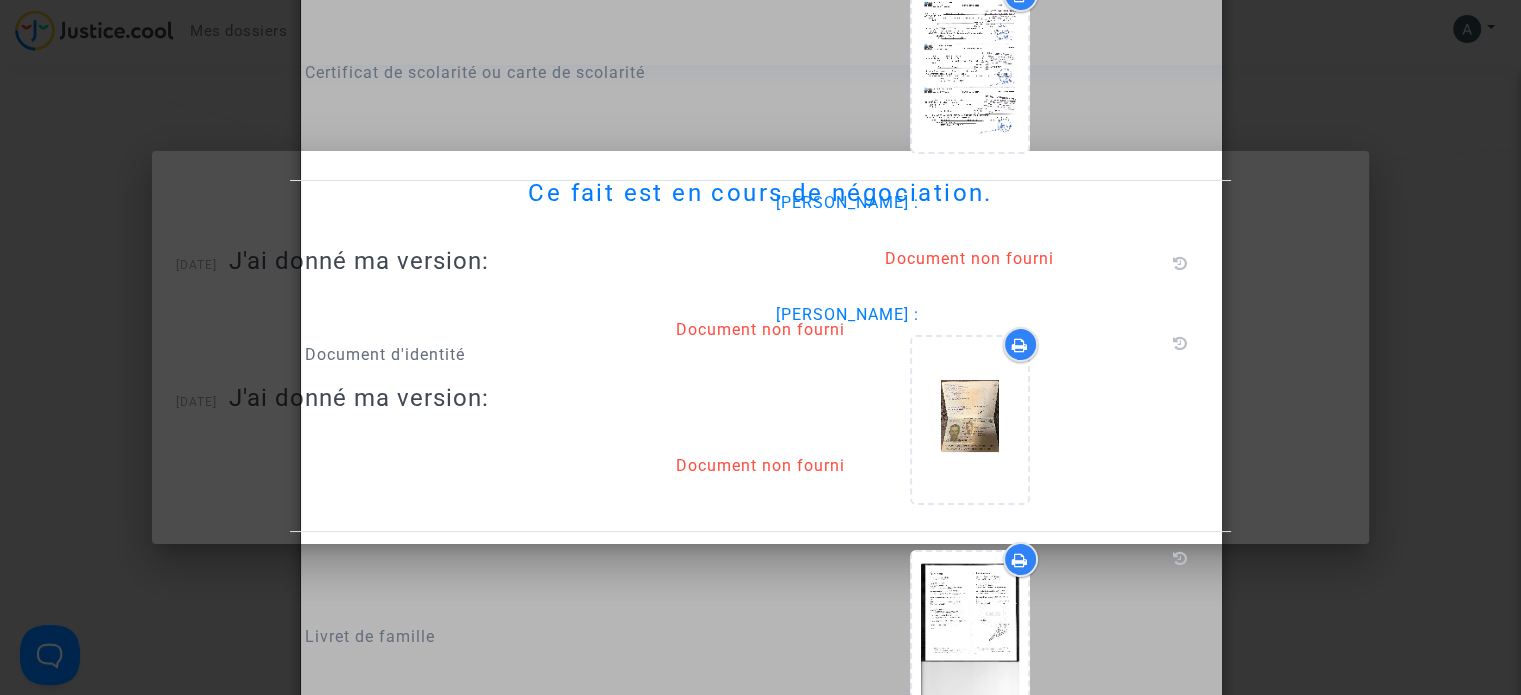 click on "Anaïs Brochard :" 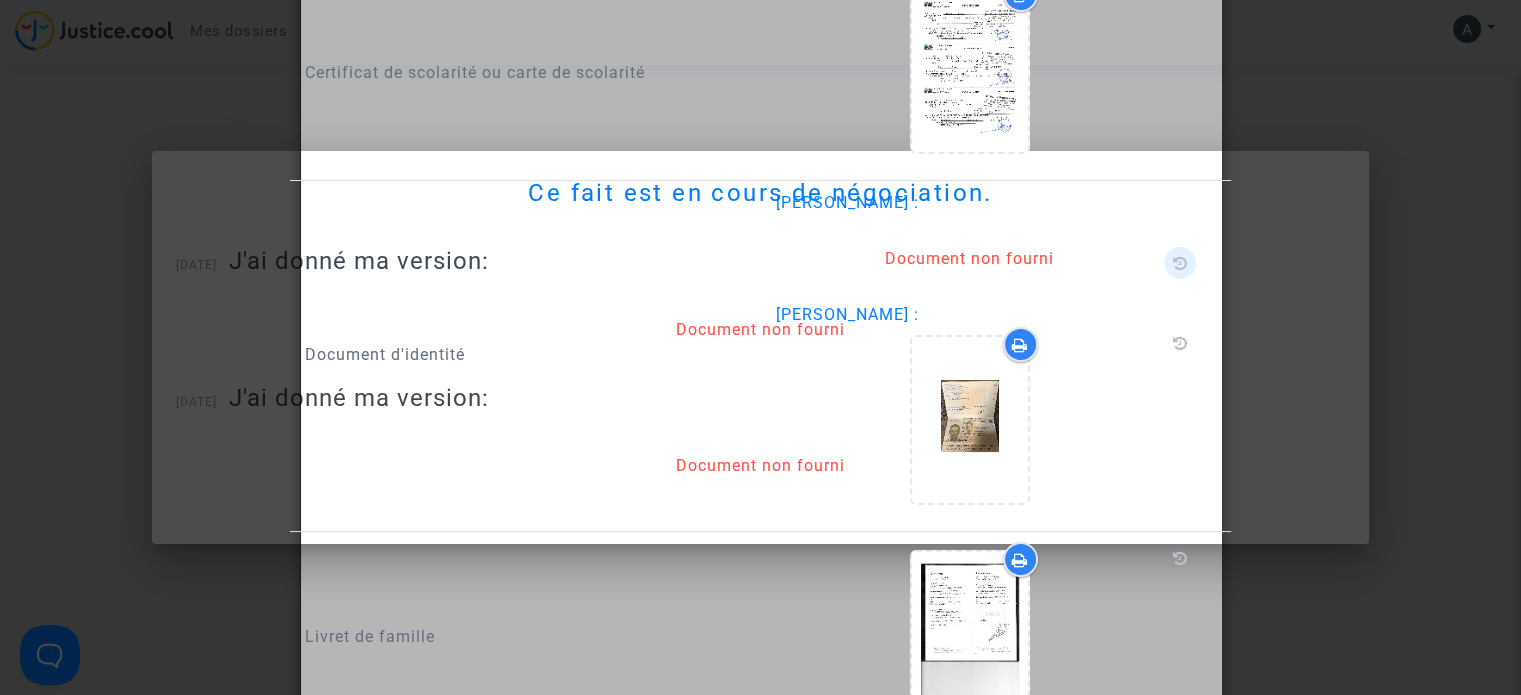 click 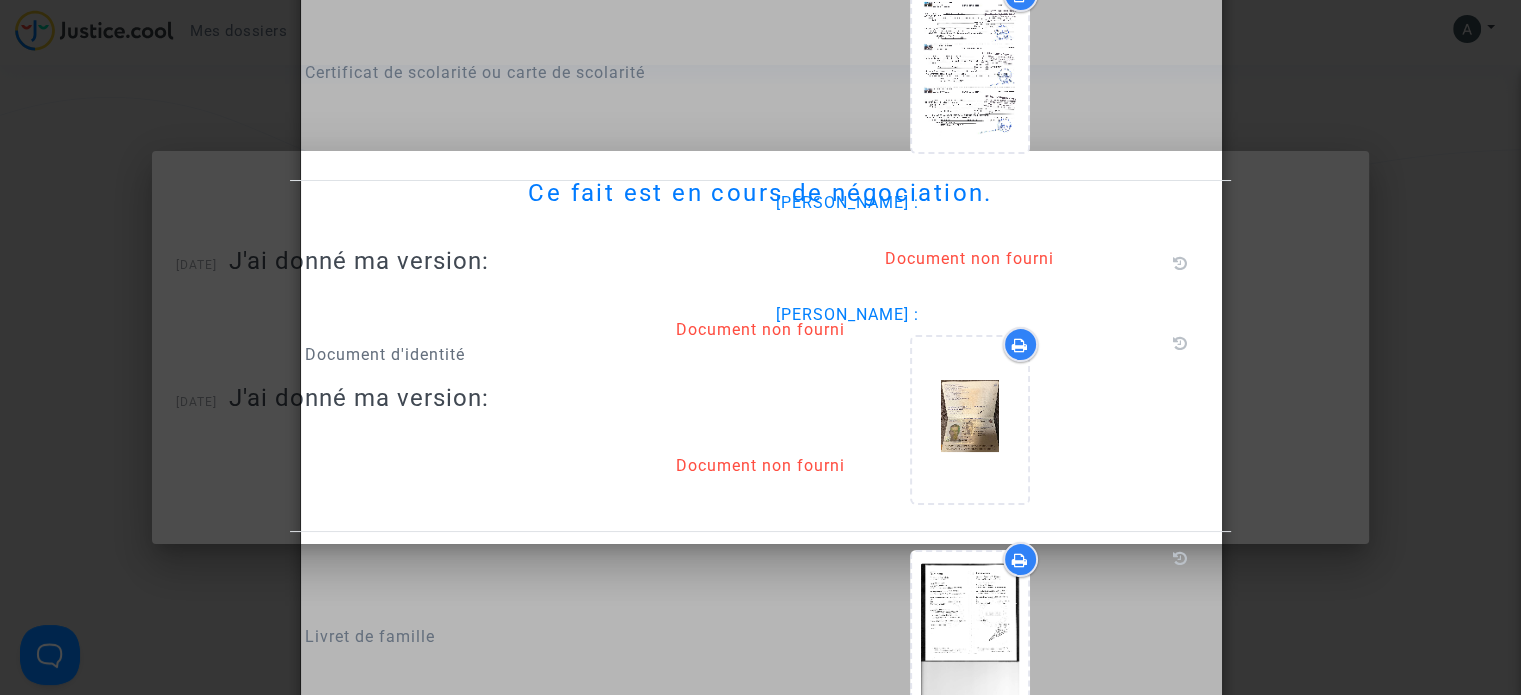 click on "Document d'identité" 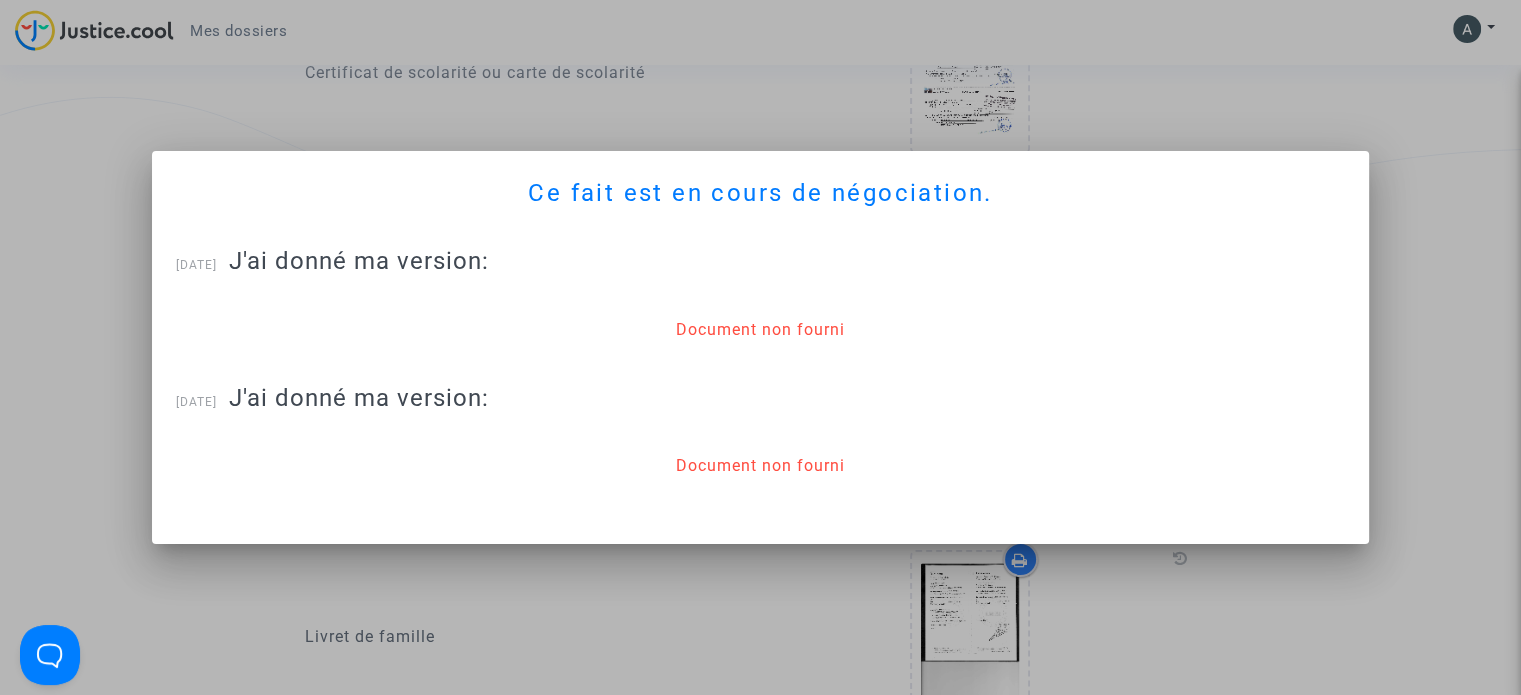 click at bounding box center (760, 347) 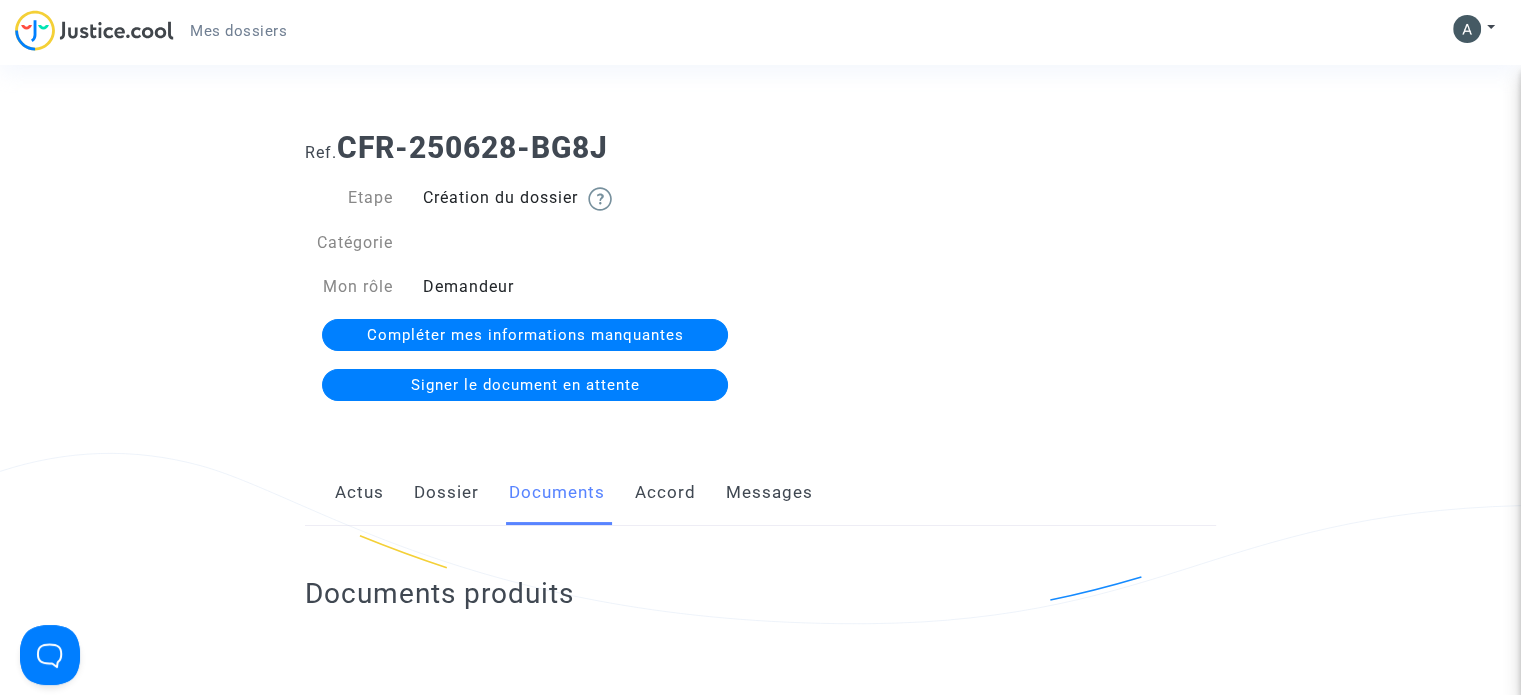 scroll, scrollTop: 1201, scrollLeft: 0, axis: vertical 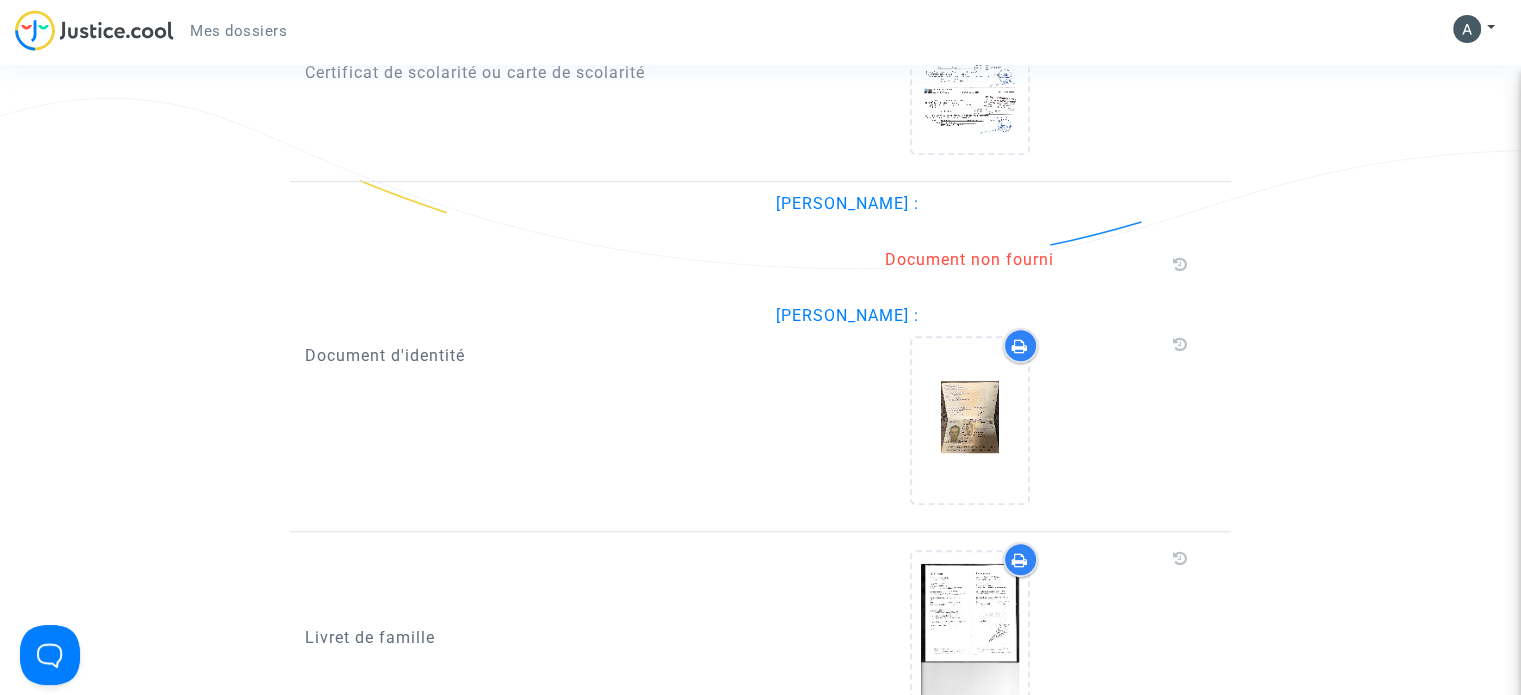 click on "Ref.  CFR-250628-BG8J  Etape   Création du dossier       Catégorie      Mon rôle   Demandeur  Compléter mes informations manquantes Signer le document en attente  Actus   Dossier   Documents   Accord   Messages  Documents produits Documents téléchargés Vous trouverez ici l’ensemble des documents relatifs à votre dossier. Ces documents peuvent avoir été ajoutés par vous-même, notre équipe, votre avocat ou vos opposants.  Témoignages des parents de l'élève   Document non fourni   Preuve des heures de cours non assurées      Certificat de scolarité ou carte de scolarité      Document d'identité  Arthur Brochard :   Document non fourni  Anaïs Brochard :      Livret de famille" at bounding box center (760, -144) 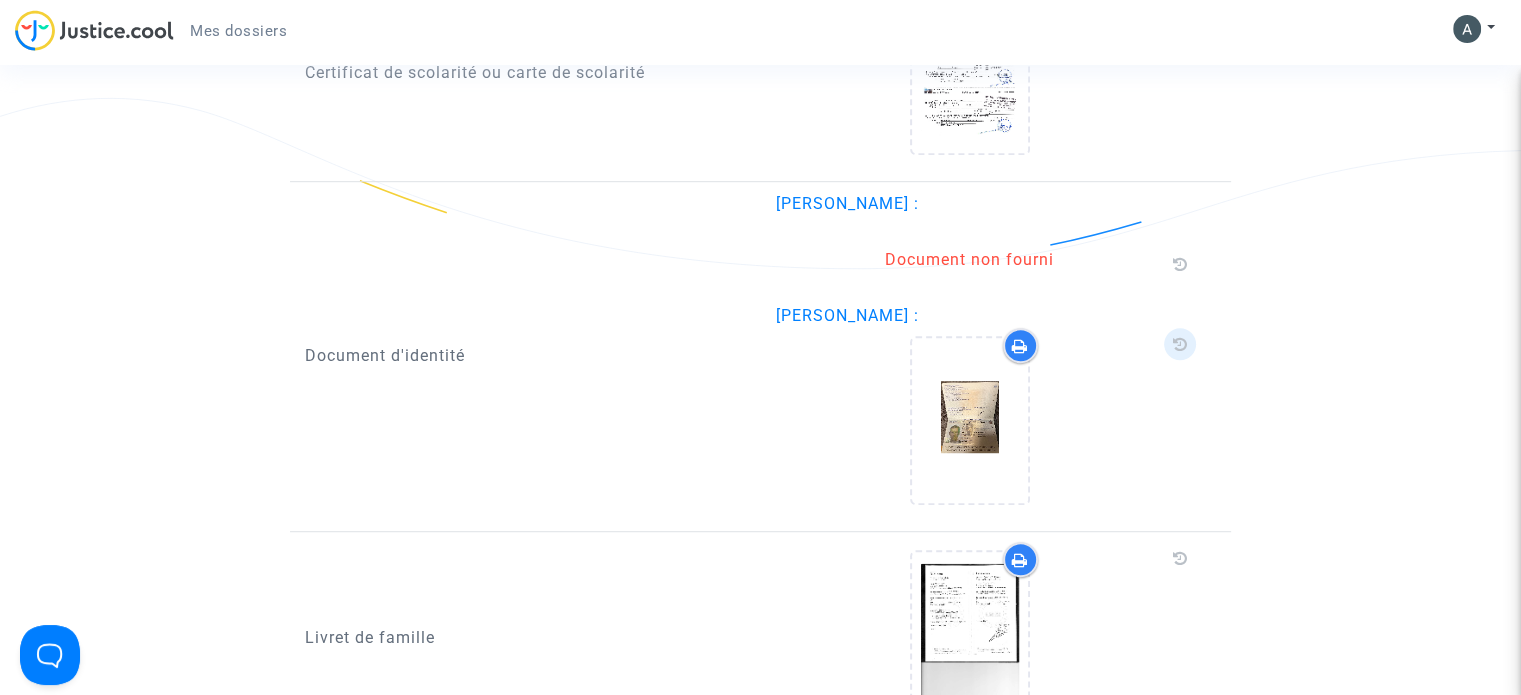 click 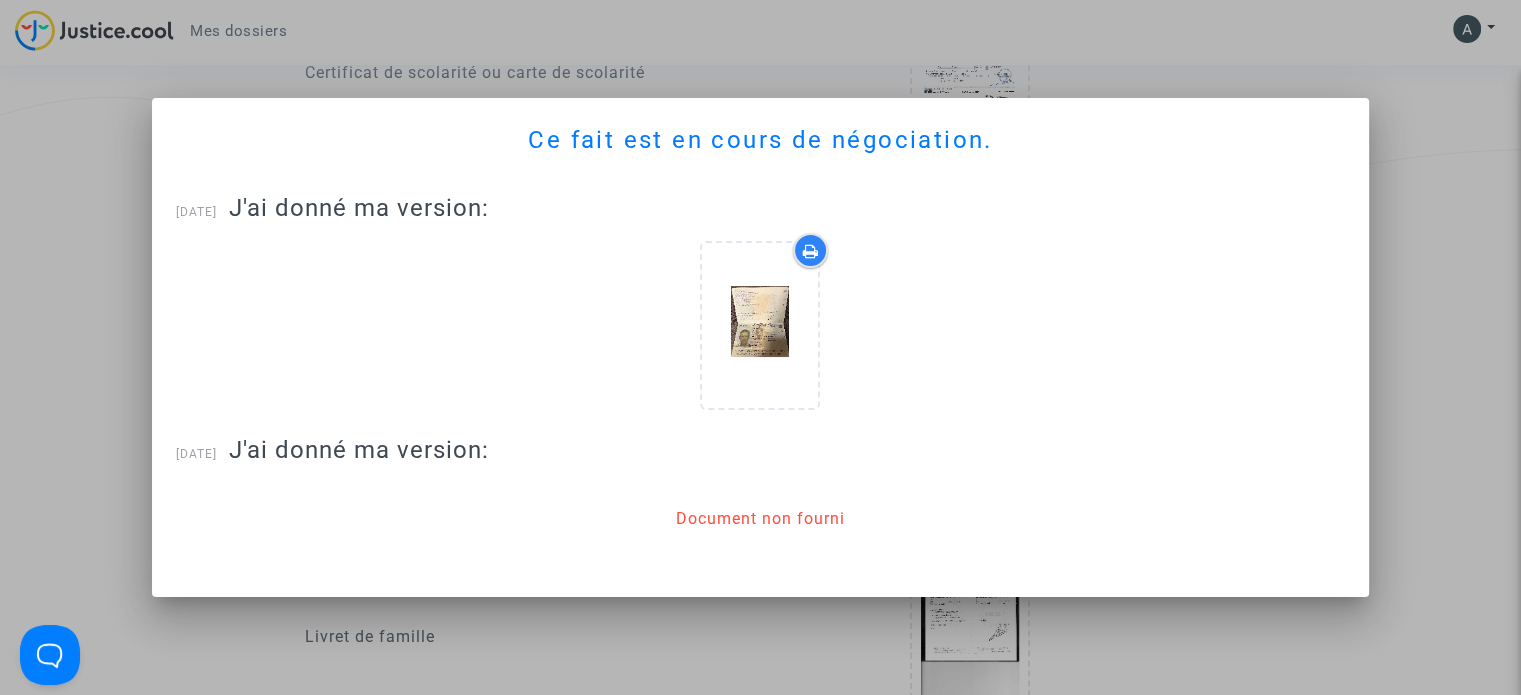 click on "Document non fourni" at bounding box center [760, 519] 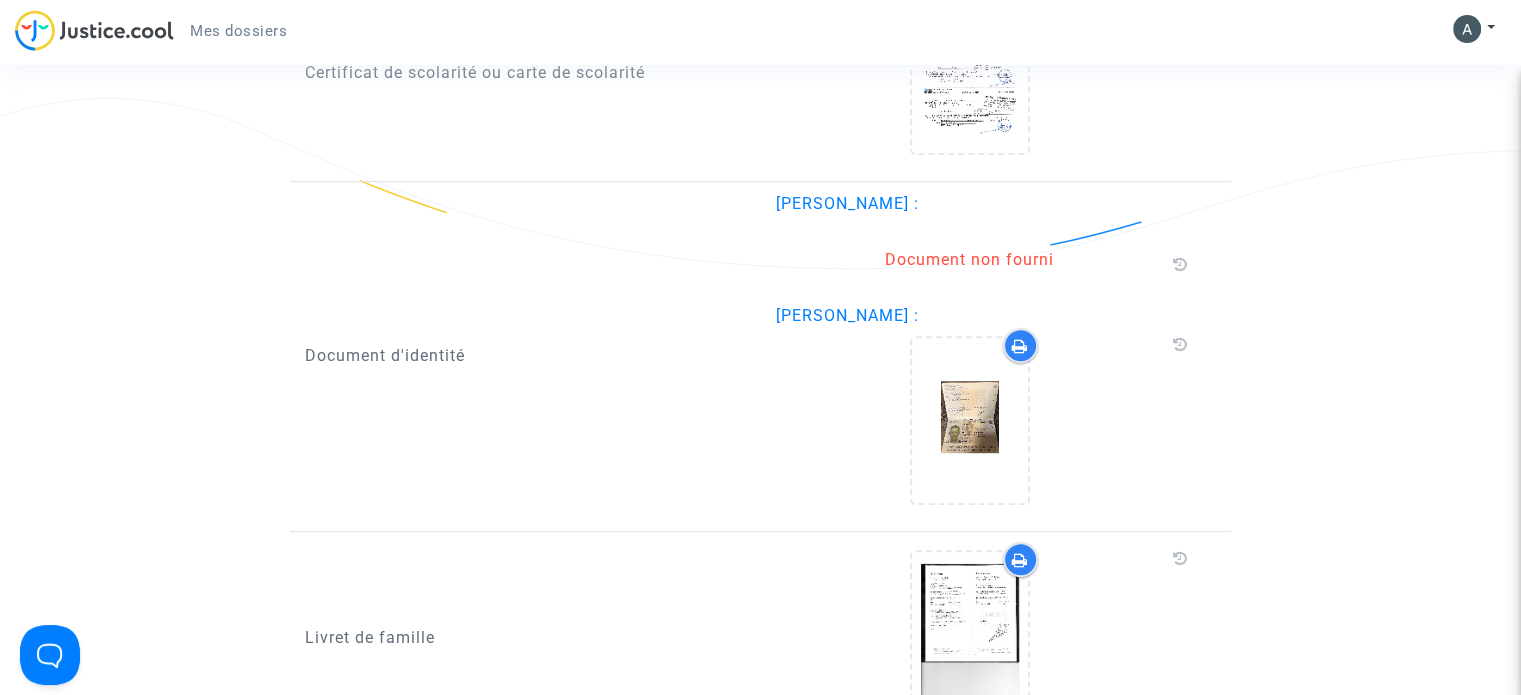 click on "Ref.  CFR-250628-BG8J  Etape   Création du dossier       Catégorie      Mon rôle   Demandeur  Compléter mes informations manquantes Signer le document en attente  Actus   Dossier   Documents   Accord   Messages  Documents produits Documents téléchargés Vous trouverez ici l’ensemble des documents relatifs à votre dossier. Ces documents peuvent avoir été ajoutés par vous-même, notre équipe, votre avocat ou vos opposants.  Témoignages des parents de l'élève   Document non fourni   Preuve des heures de cours non assurées      Certificat de scolarité ou carte de scolarité      Document d'identité  Arthur Brochard :   Document non fourni  Anaïs Brochard :      Livret de famille" at bounding box center [760, -144] 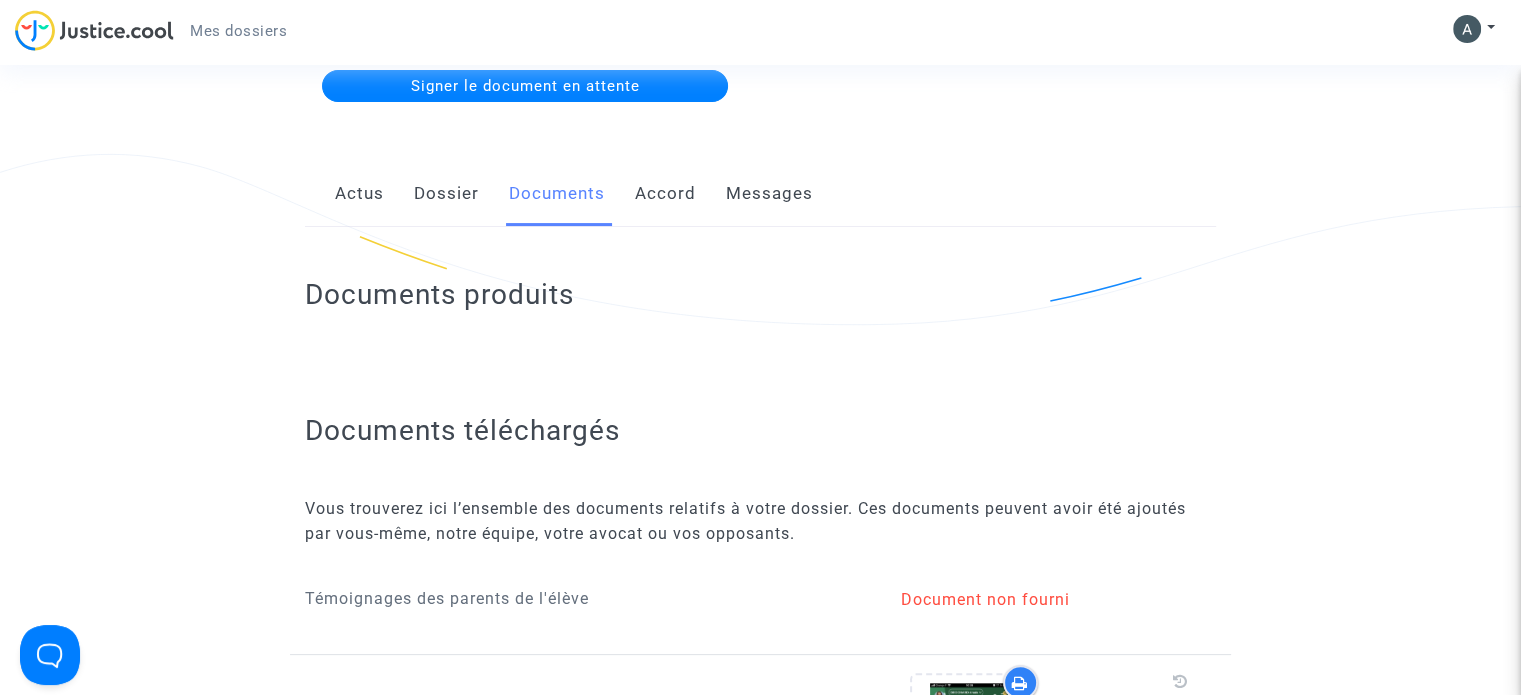 scroll, scrollTop: 143, scrollLeft: 0, axis: vertical 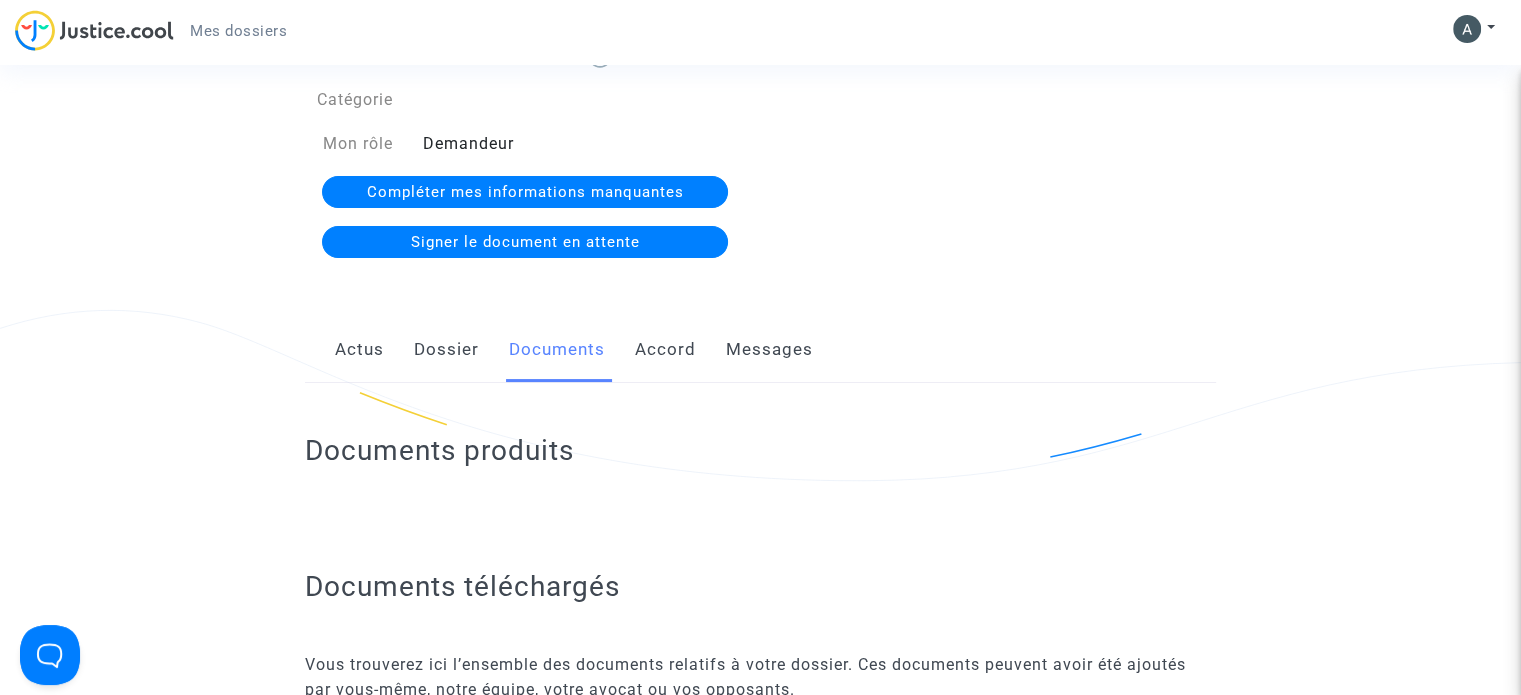 click on "Compléter mes informations manquantes" 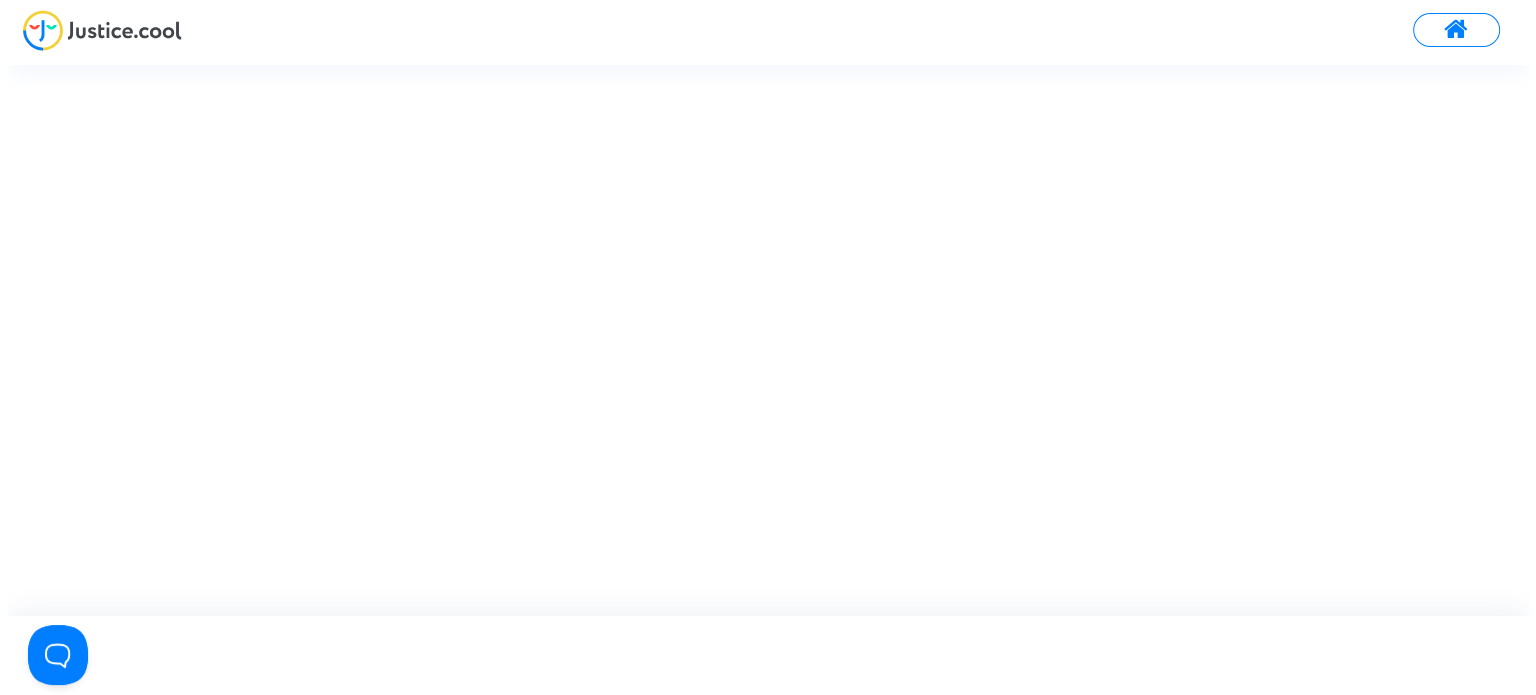 scroll, scrollTop: 0, scrollLeft: 0, axis: both 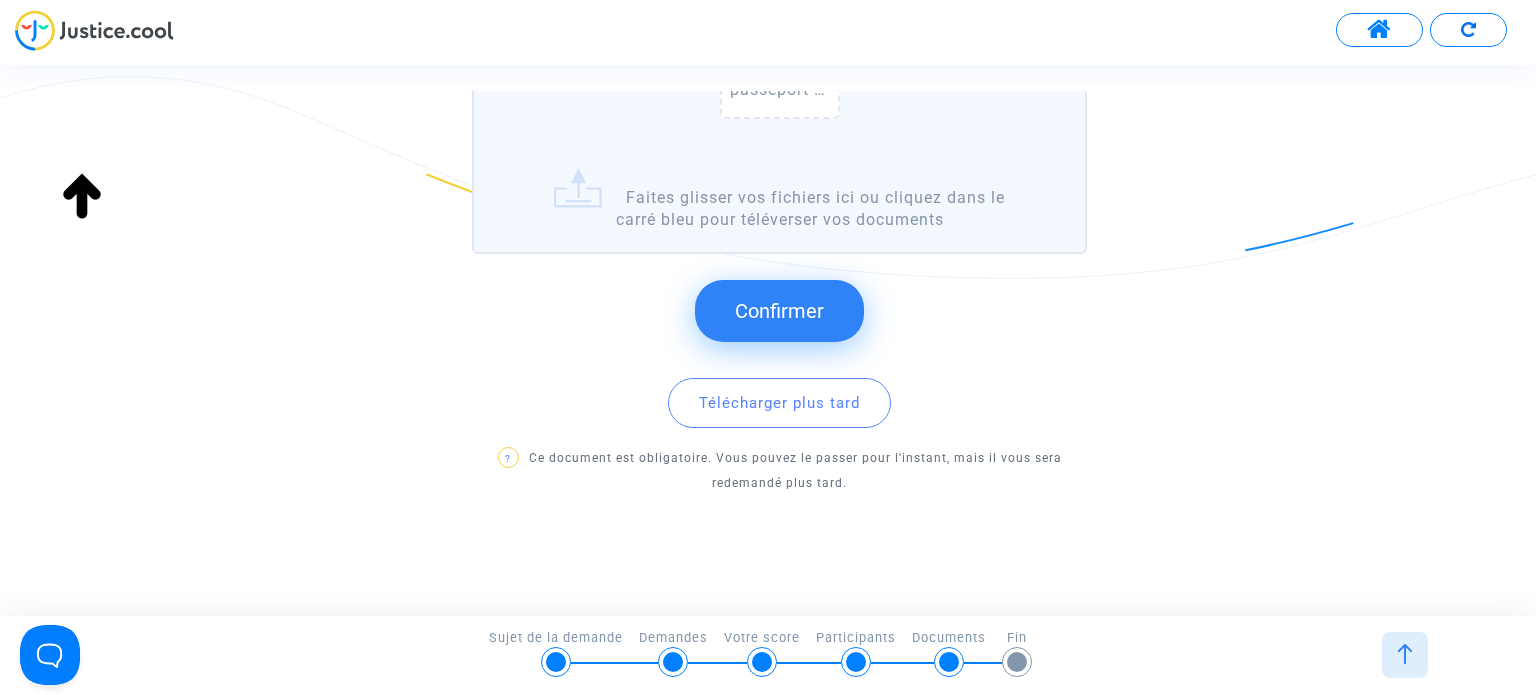 drag, startPoint x: 1313, startPoint y: 299, endPoint x: 1262, endPoint y: 739, distance: 442.94583 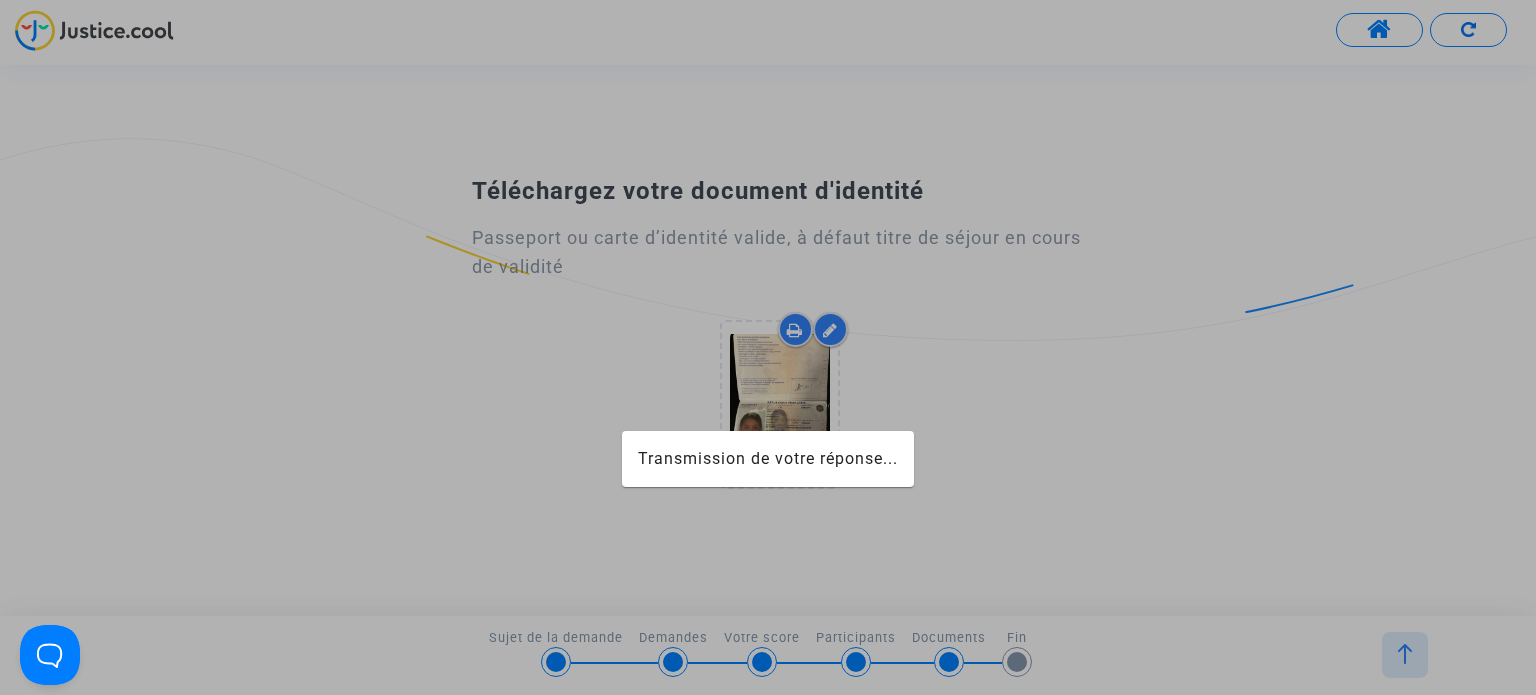scroll, scrollTop: 0, scrollLeft: 0, axis: both 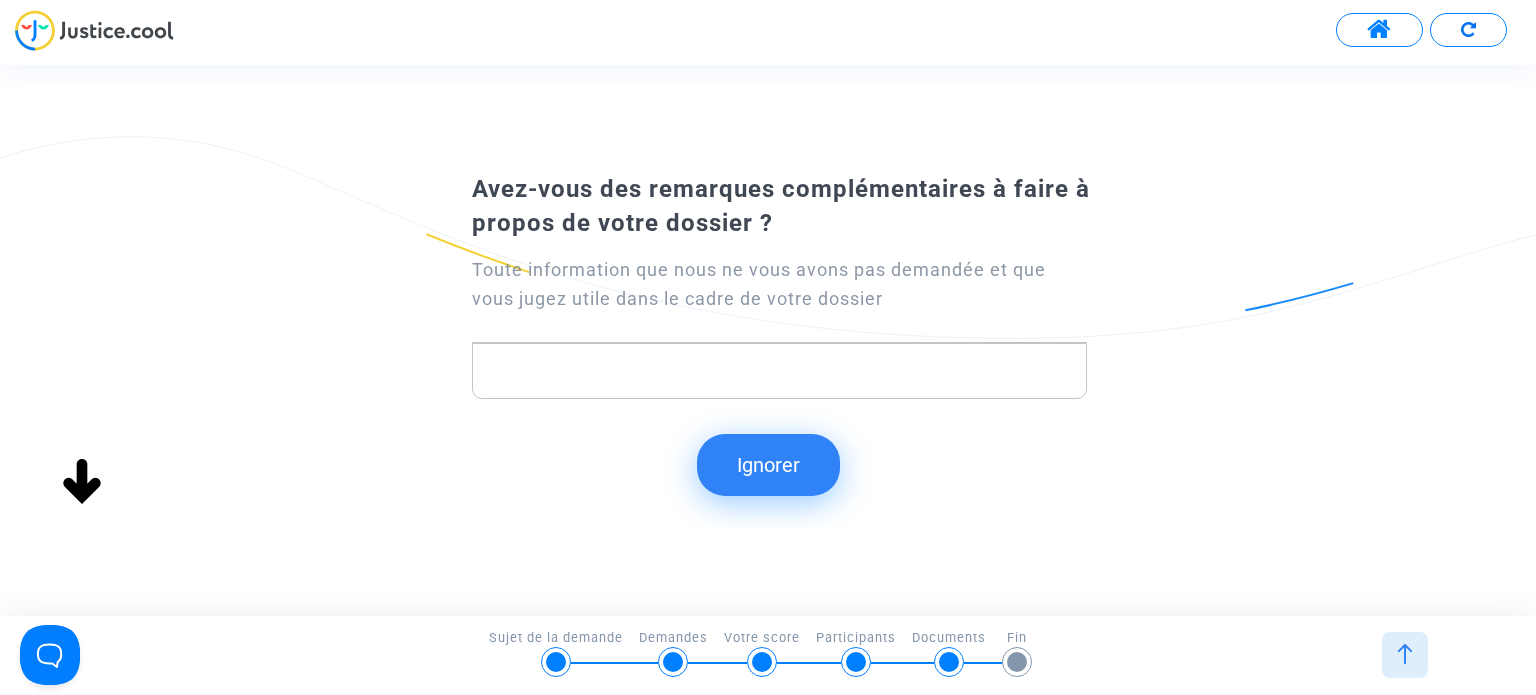 click on "Ignorer   Téléchargez votre document d'identité  Passeport ou carte d’identité valide, à défaut titre de séjour en cours de validité     Avez-vous des remarques complémentaires à faire à propos de votre dossier ?  Toute information que nous ne vous avons pas demandée et que vous jugez utile dans le cadre de votre dossier Rich Text Editor  Ignorer" 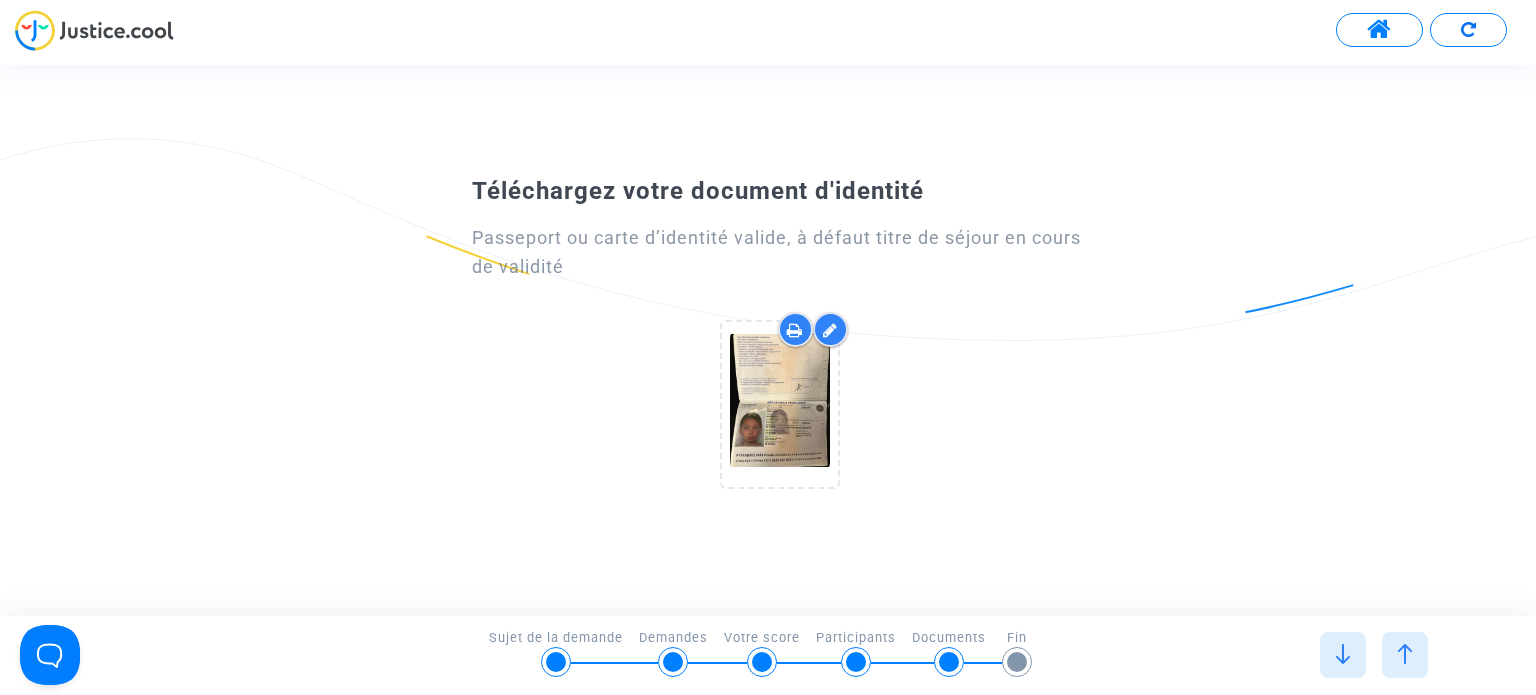 drag, startPoint x: 1136, startPoint y: 407, endPoint x: 1020, endPoint y: 433, distance: 118.87809 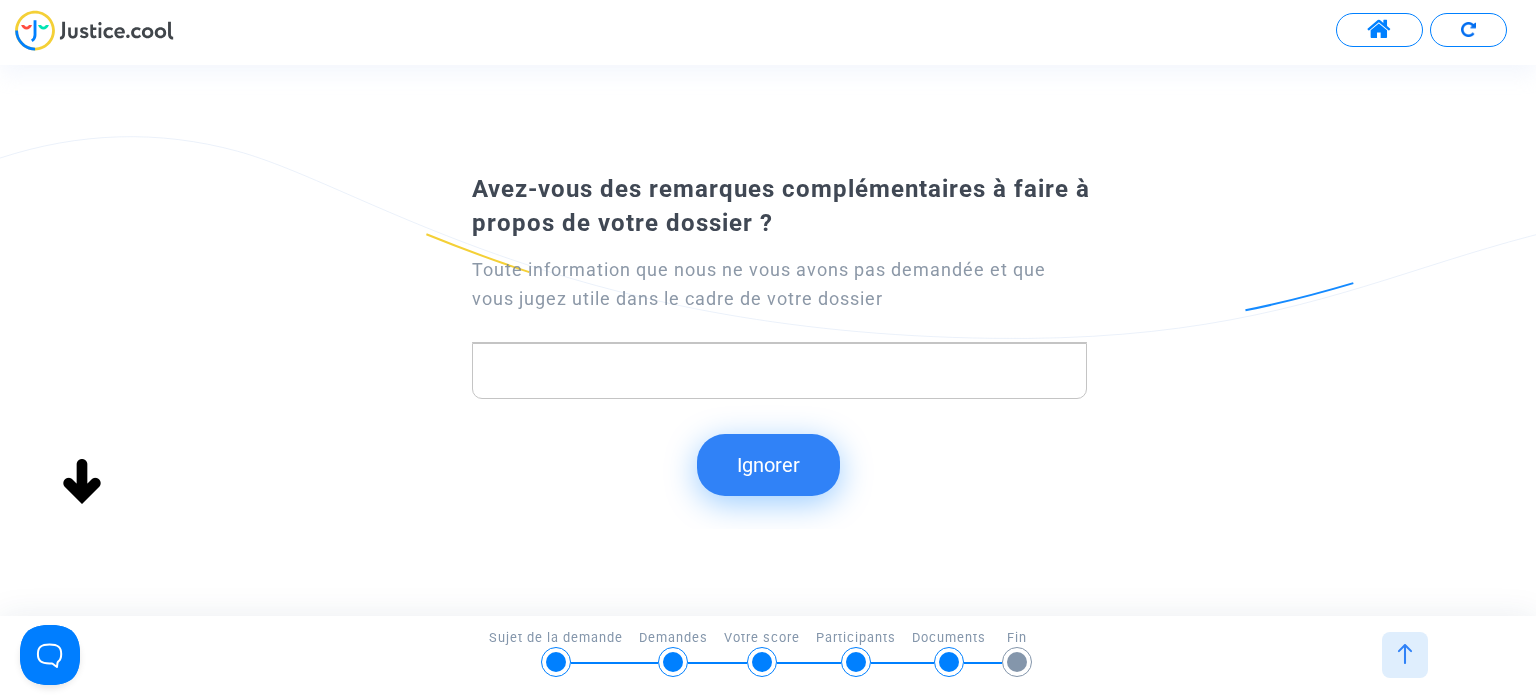 click on "5/6 →   Documents   Sujet de la demande   Demandes   Votre score   Participants   Documents   Fin" at bounding box center [768, 650] 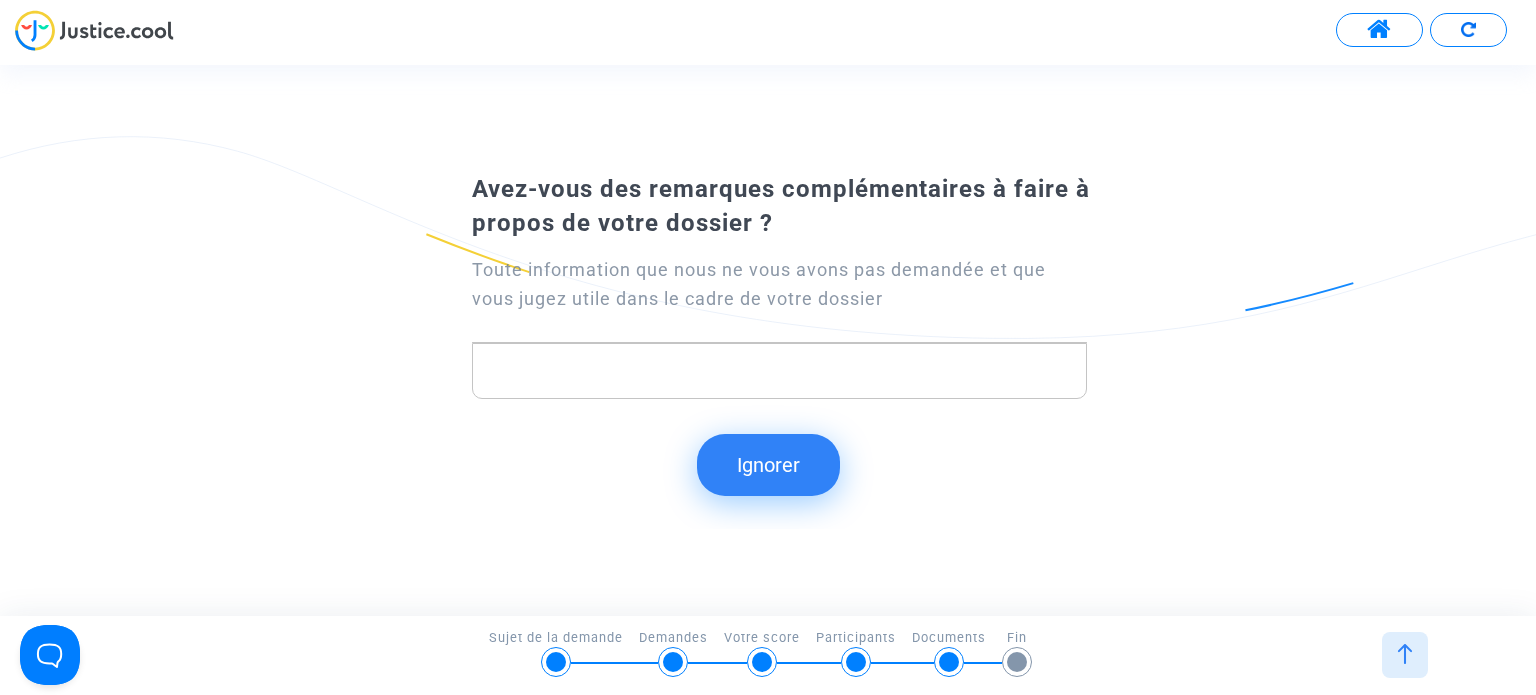 click on "Ignorer" 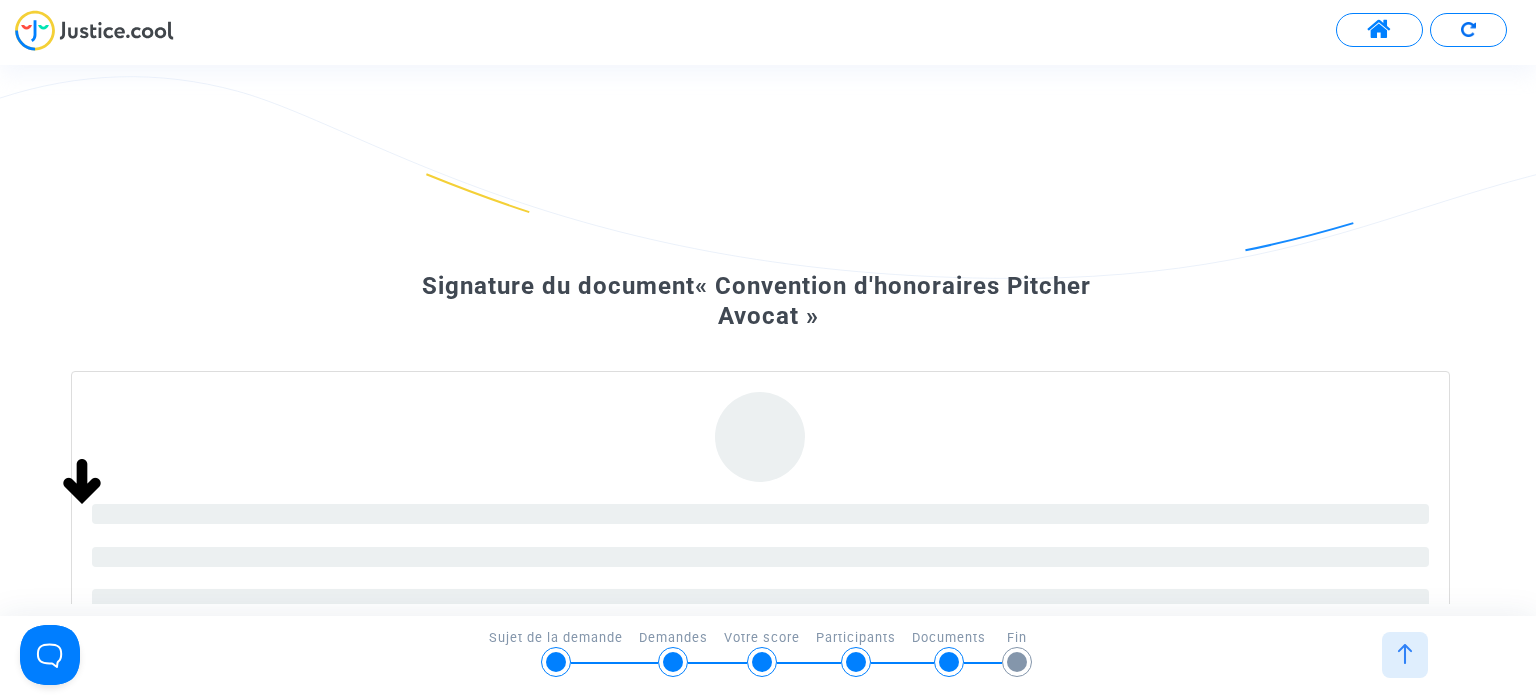scroll, scrollTop: 142, scrollLeft: 0, axis: vertical 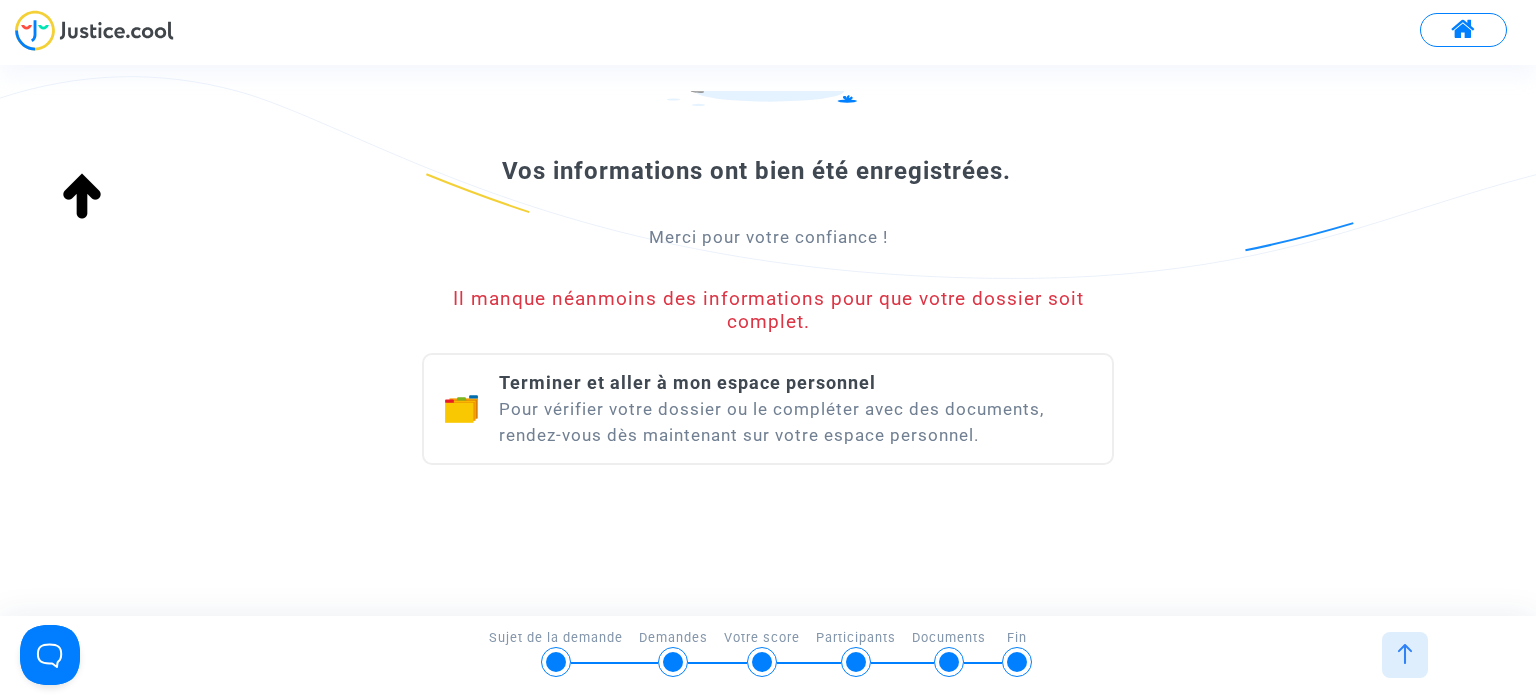 drag, startPoint x: 760, startPoint y: 538, endPoint x: 760, endPoint y: 290, distance: 248 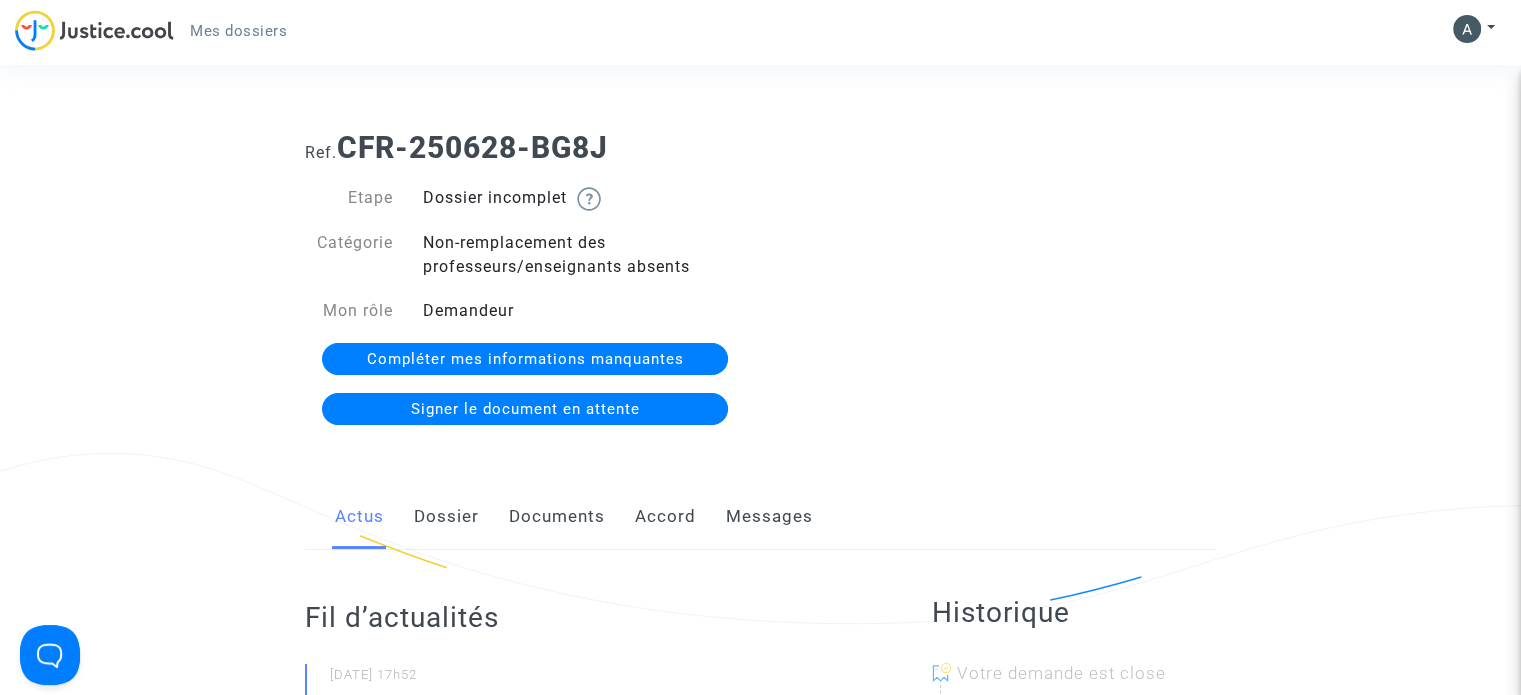 click on "Compléter mes informations manquantes" 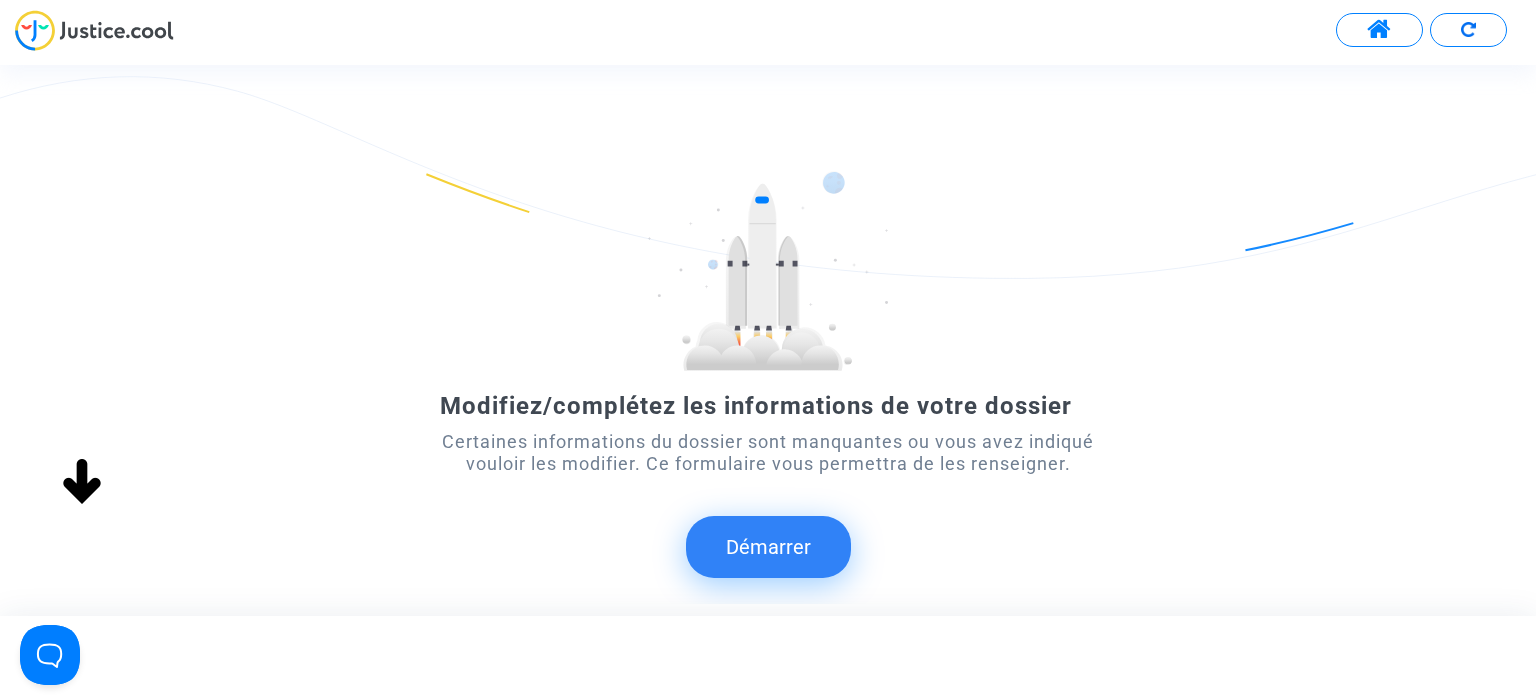 click on "Démarrer" 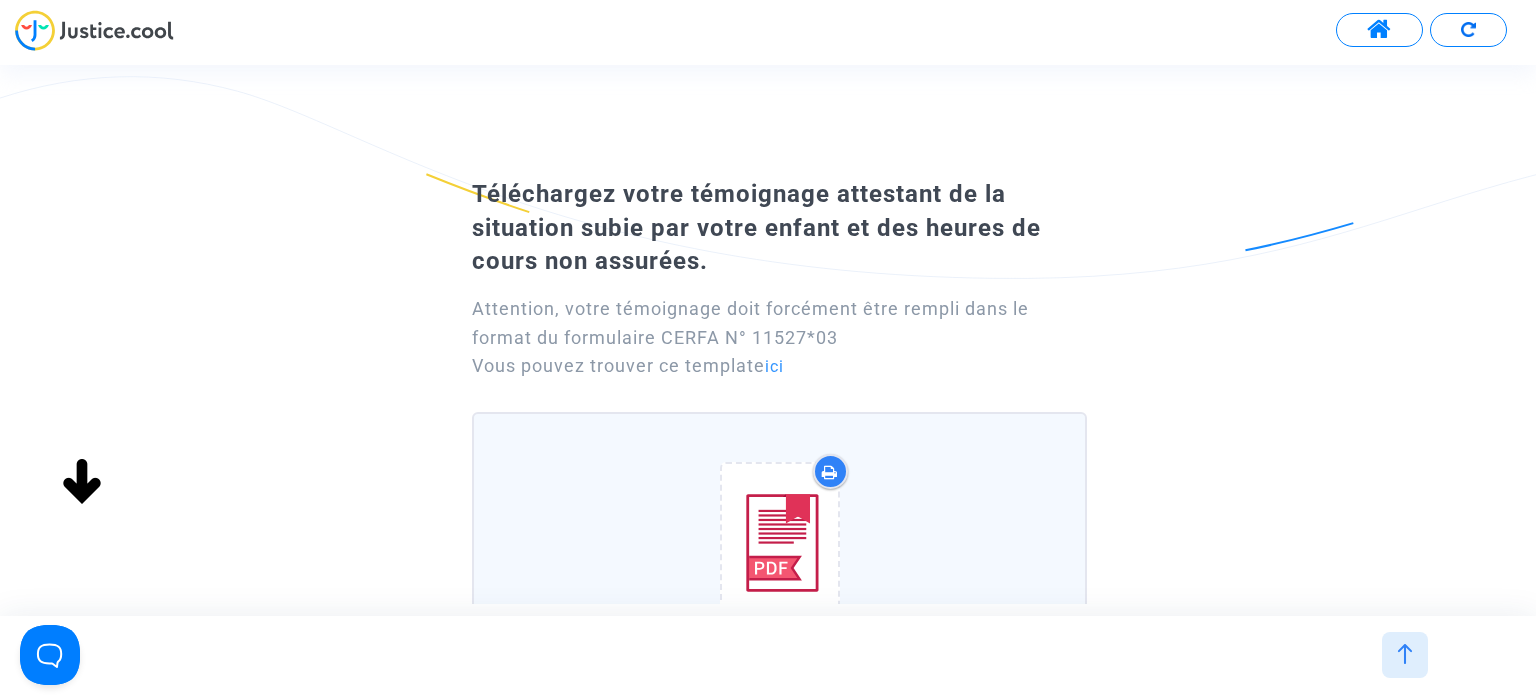 drag, startPoint x: 1296, startPoint y: 383, endPoint x: 1096, endPoint y: 457, distance: 213.25102 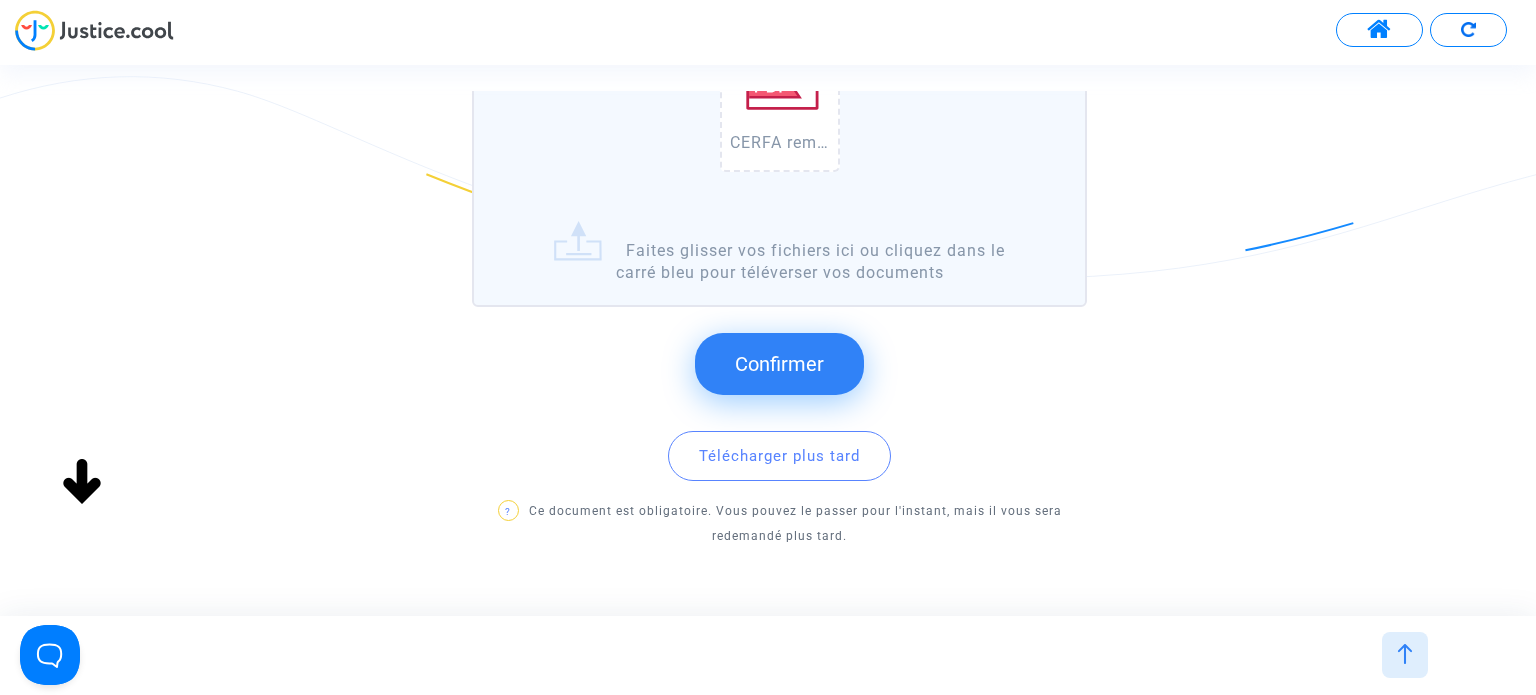 scroll, scrollTop: 534, scrollLeft: 0, axis: vertical 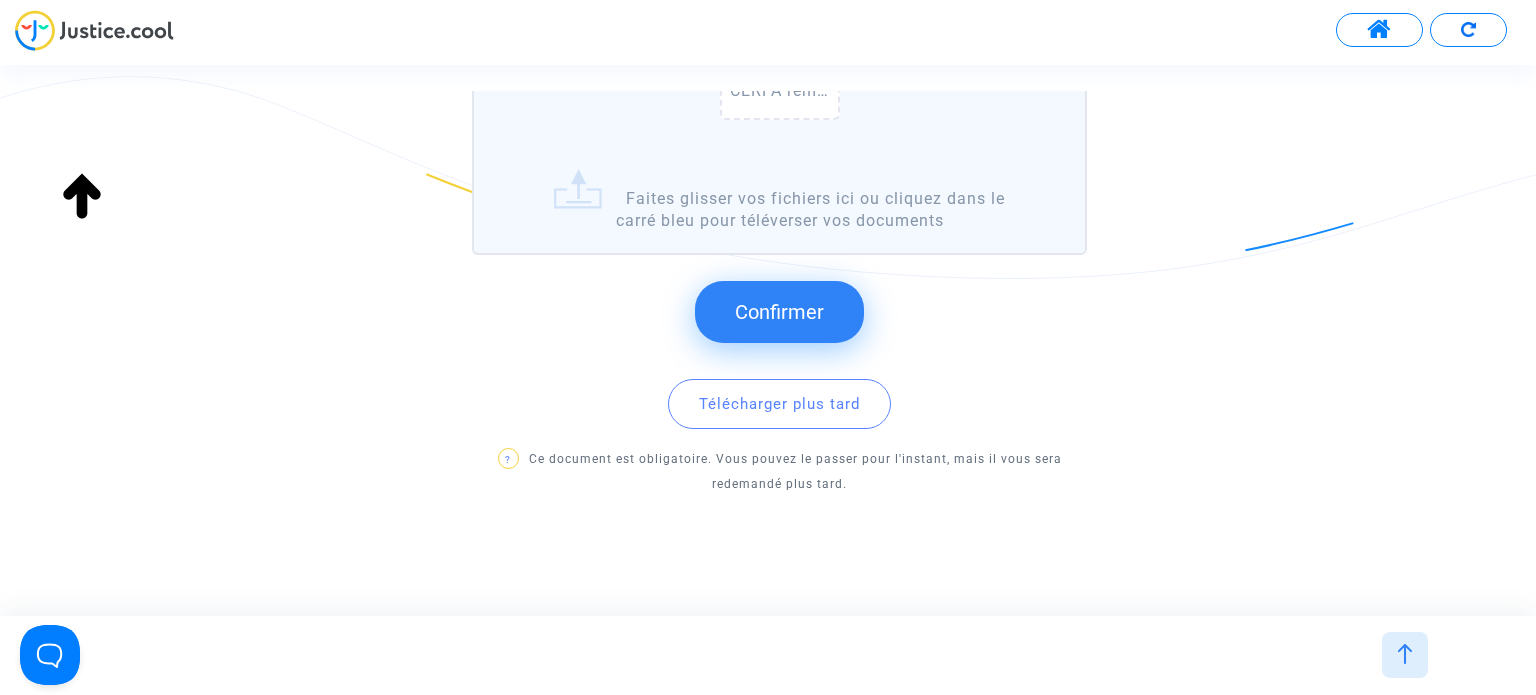 drag, startPoint x: 934, startPoint y: 307, endPoint x: 1172, endPoint y: 357, distance: 243.19539 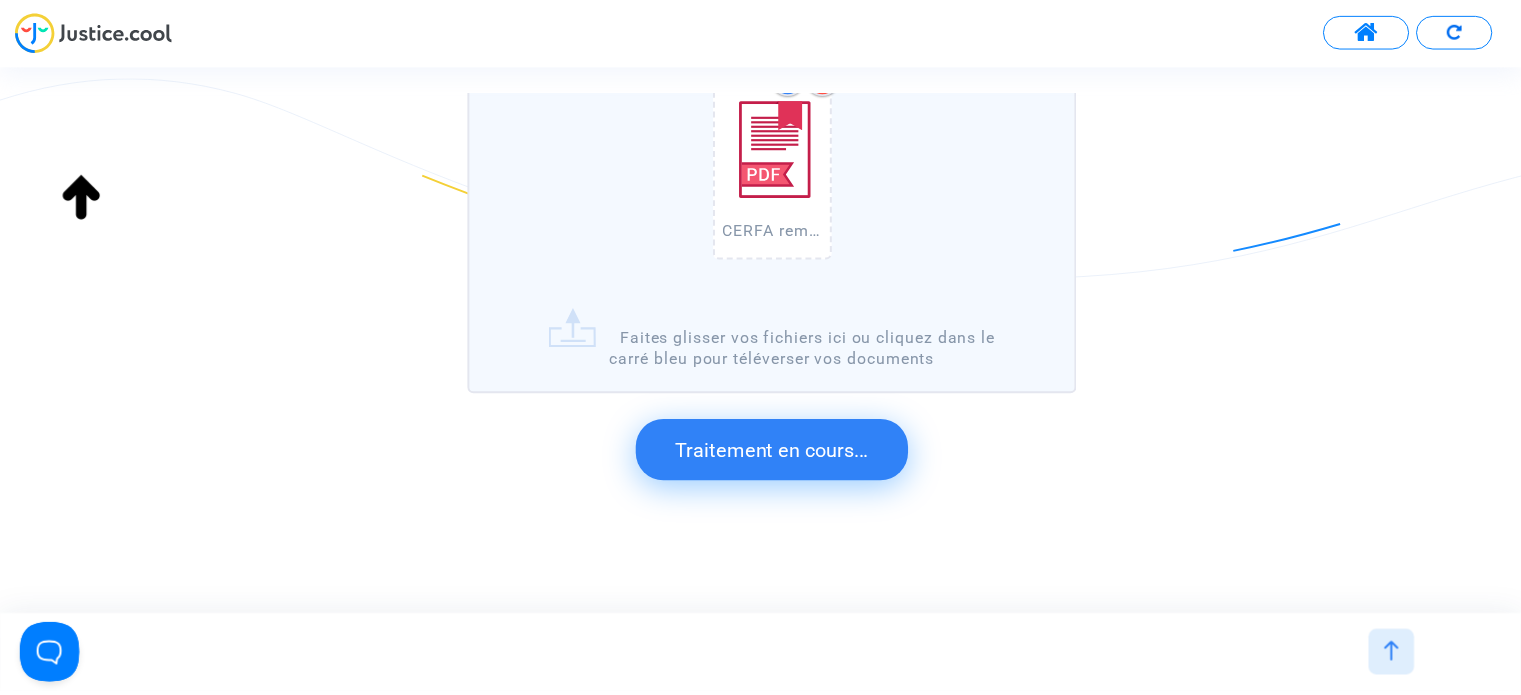 scroll, scrollTop: 106, scrollLeft: 0, axis: vertical 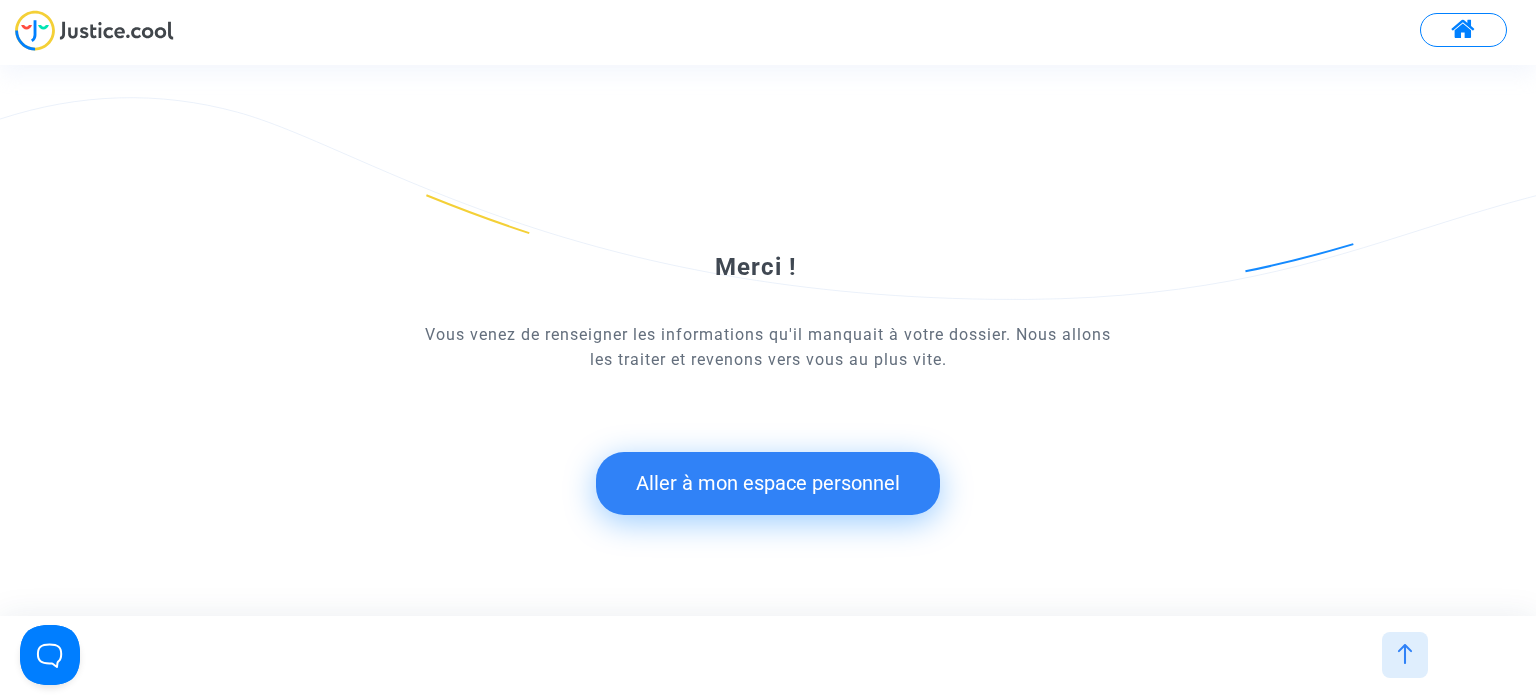 click on "Aller à mon espace personnel" 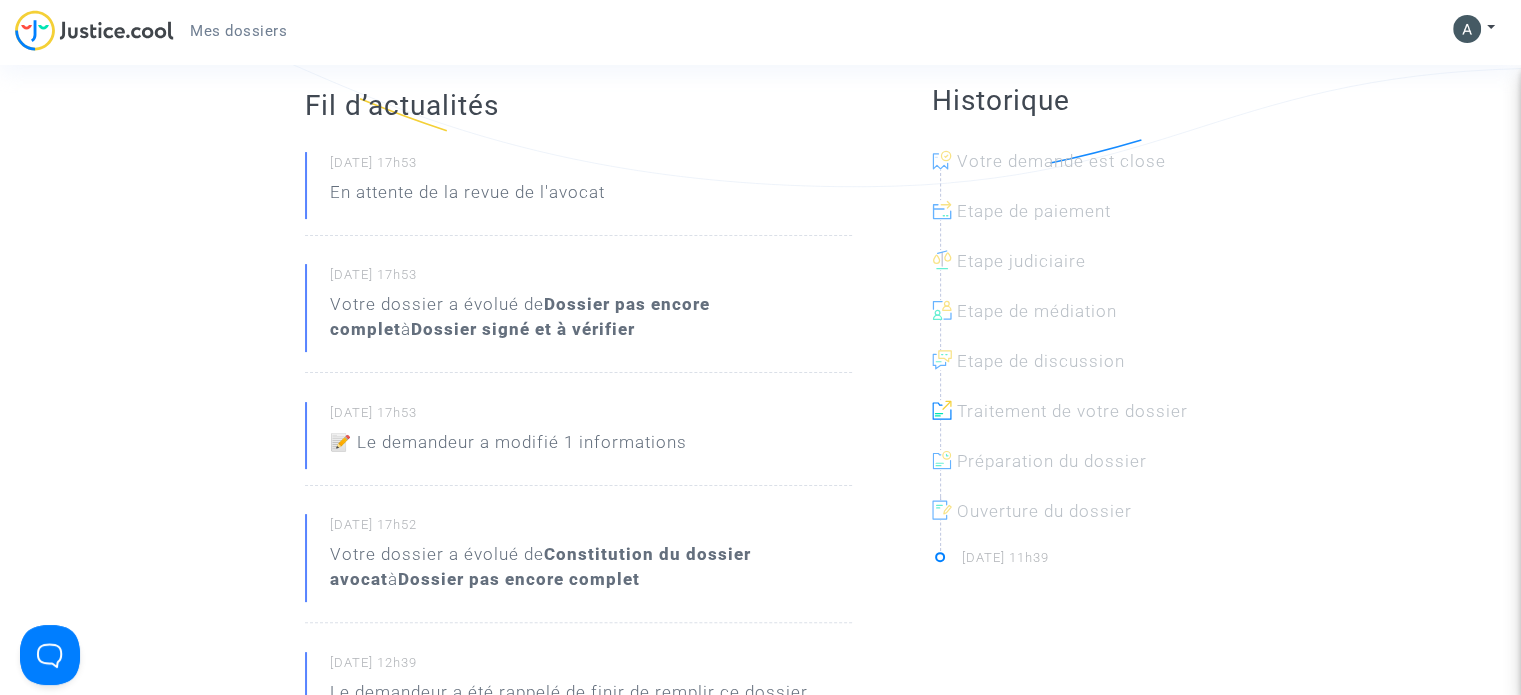 scroll, scrollTop: 0, scrollLeft: 0, axis: both 